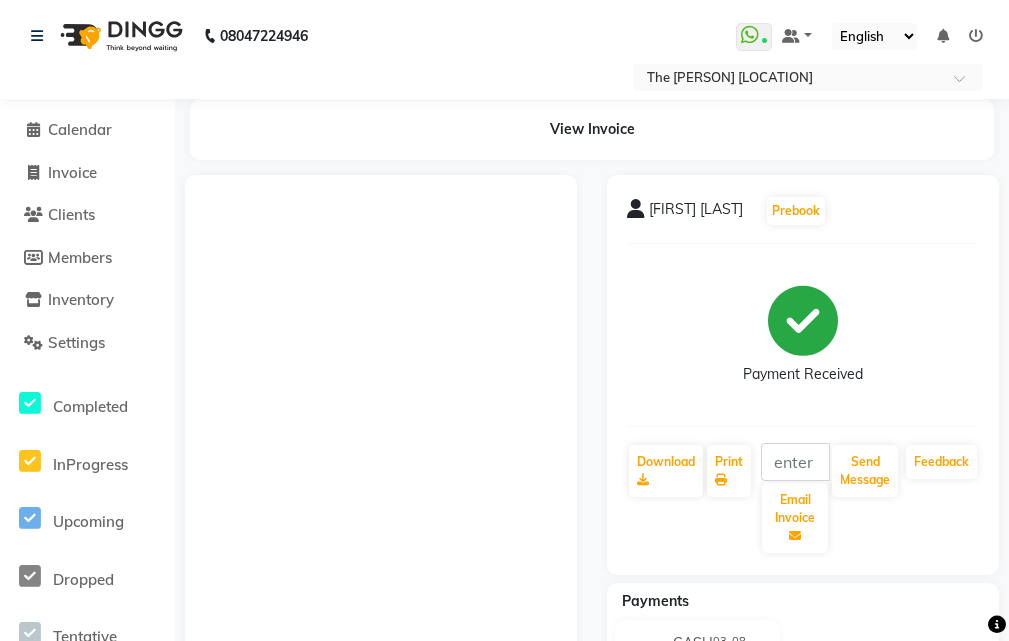 scroll, scrollTop: 0, scrollLeft: 0, axis: both 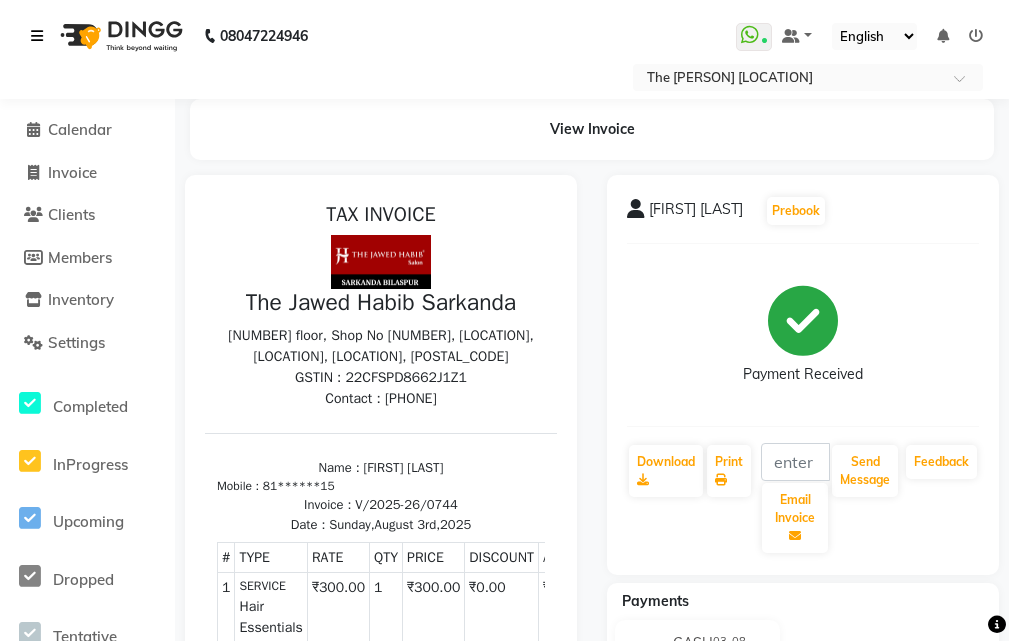 click at bounding box center [37, 36] 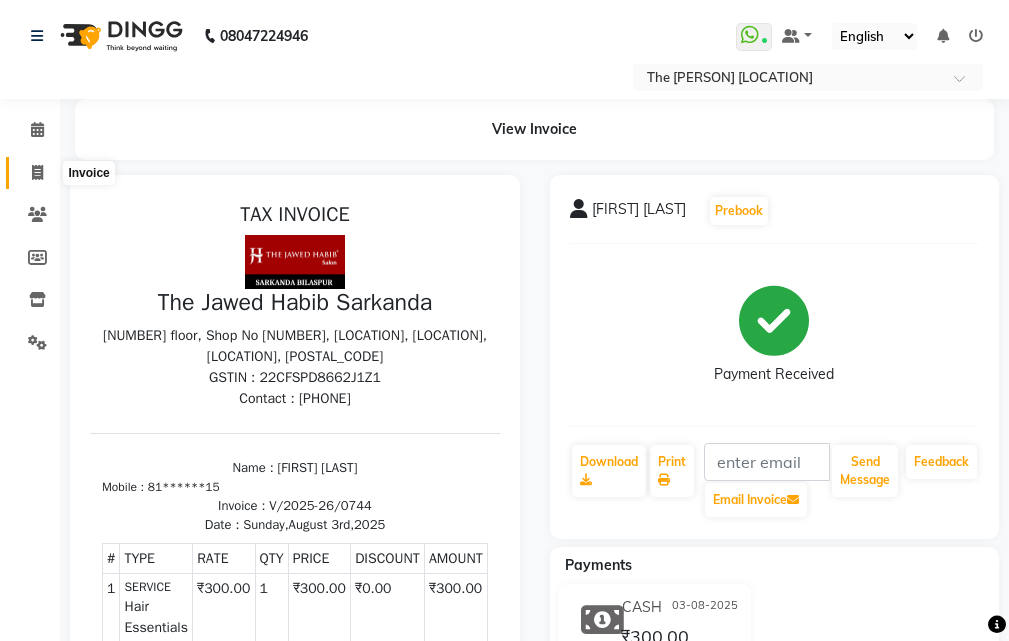 click 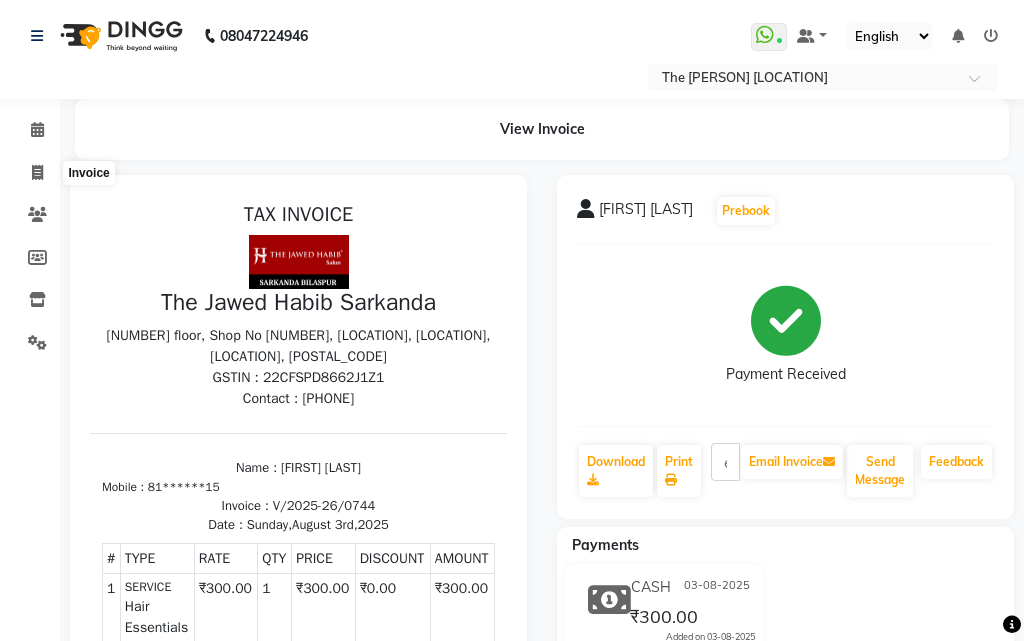 select on "6473" 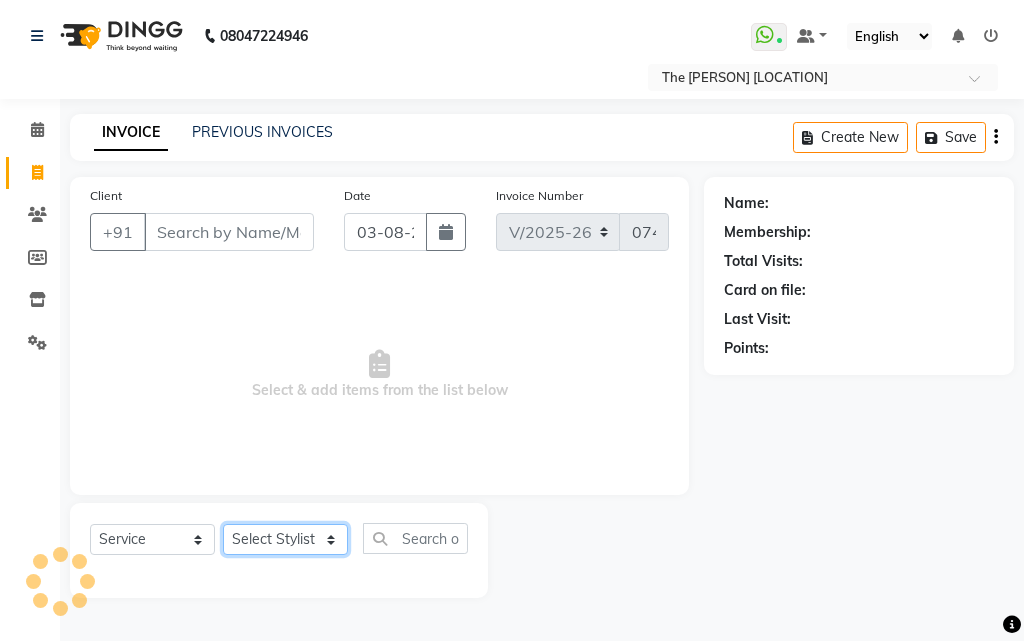 click on "Select Stylist" 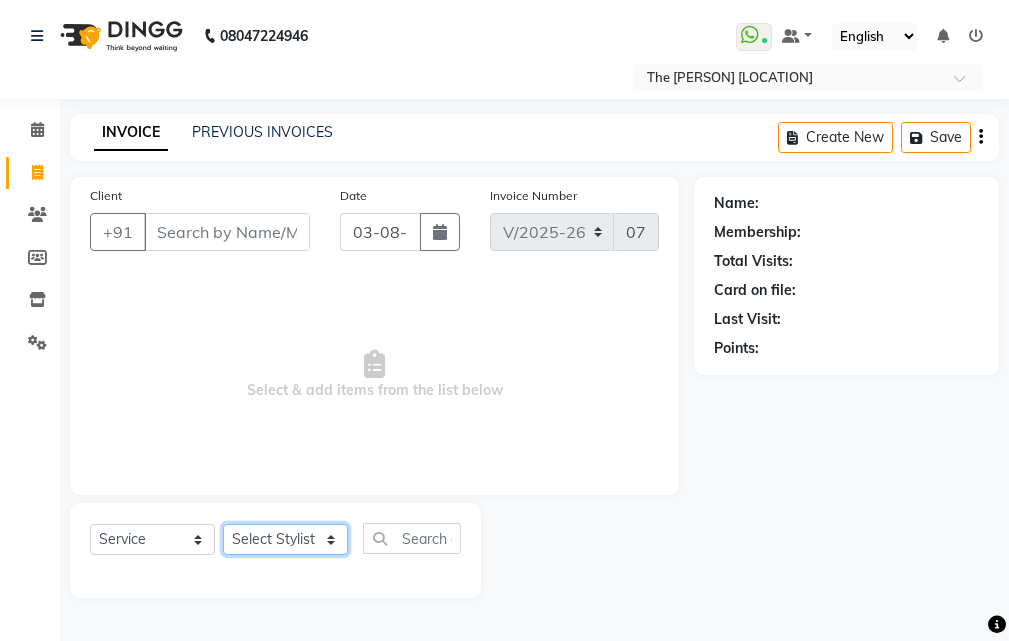 select on "63556" 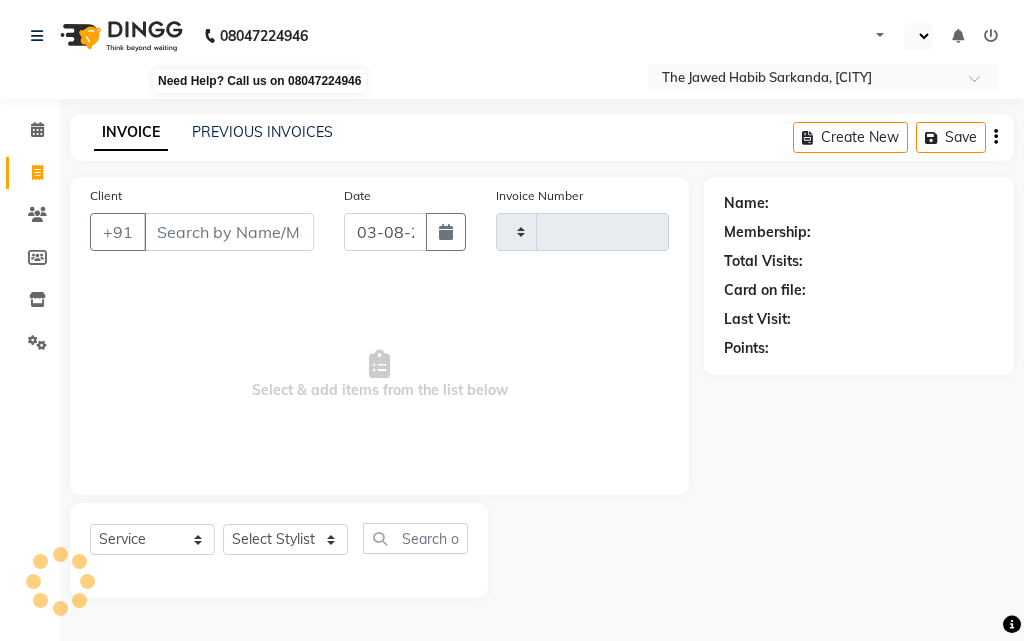 select on "service" 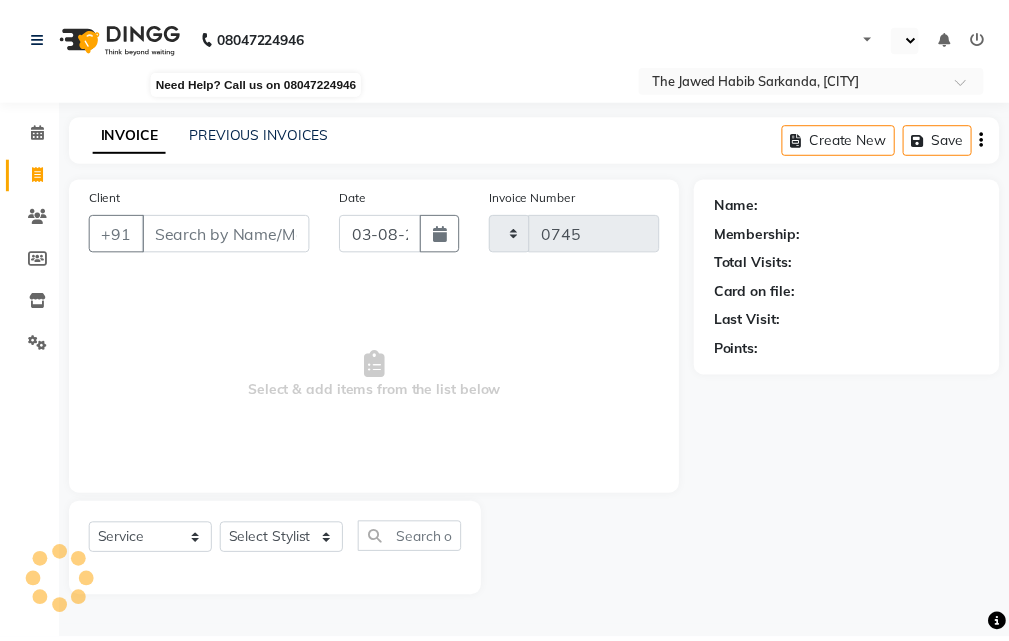 scroll, scrollTop: 0, scrollLeft: 0, axis: both 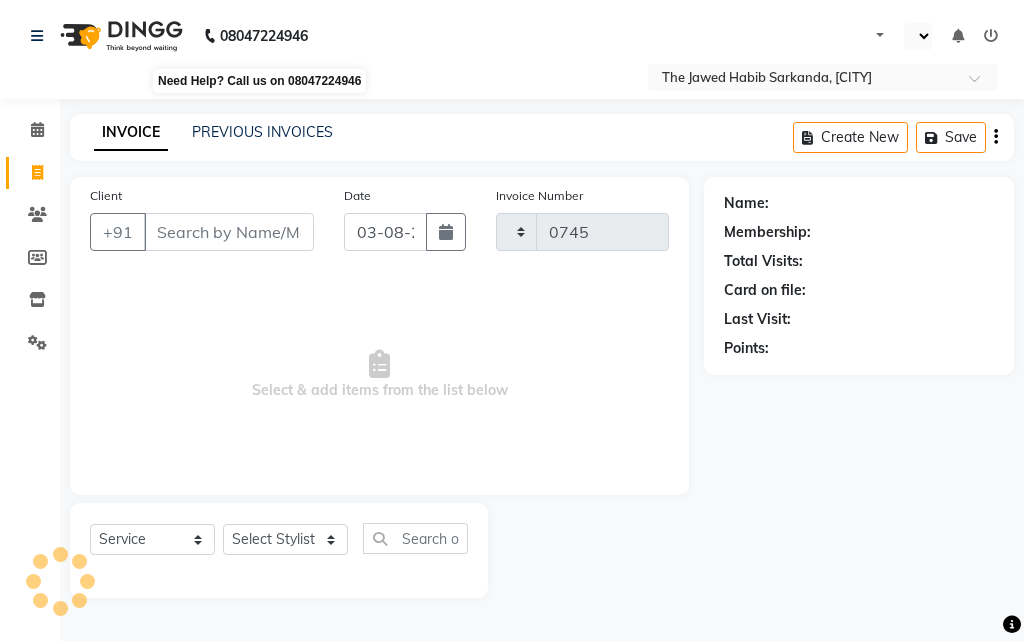 select on "en" 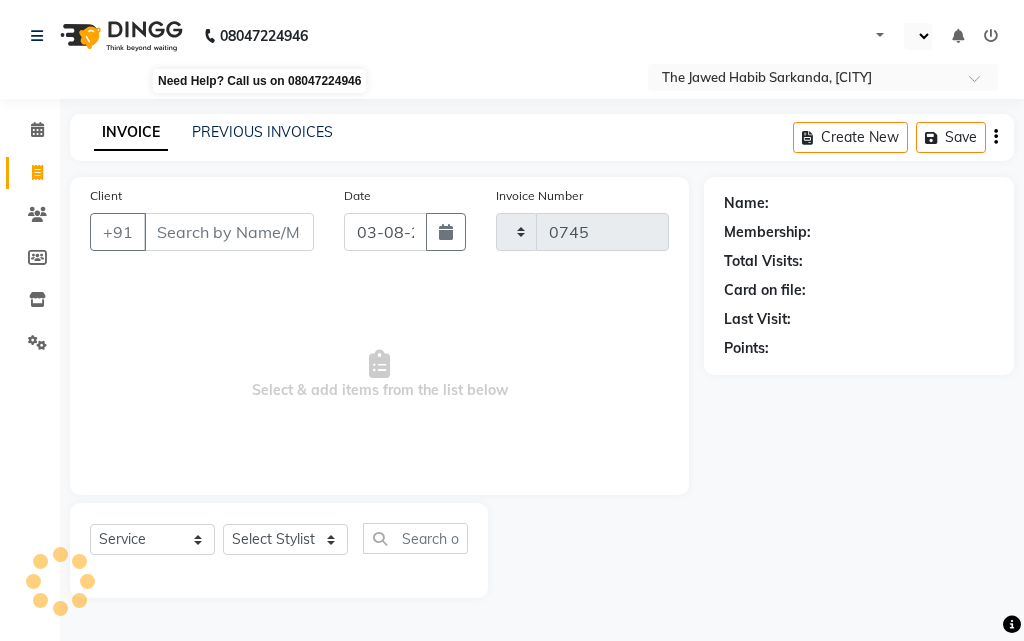 select on "6473" 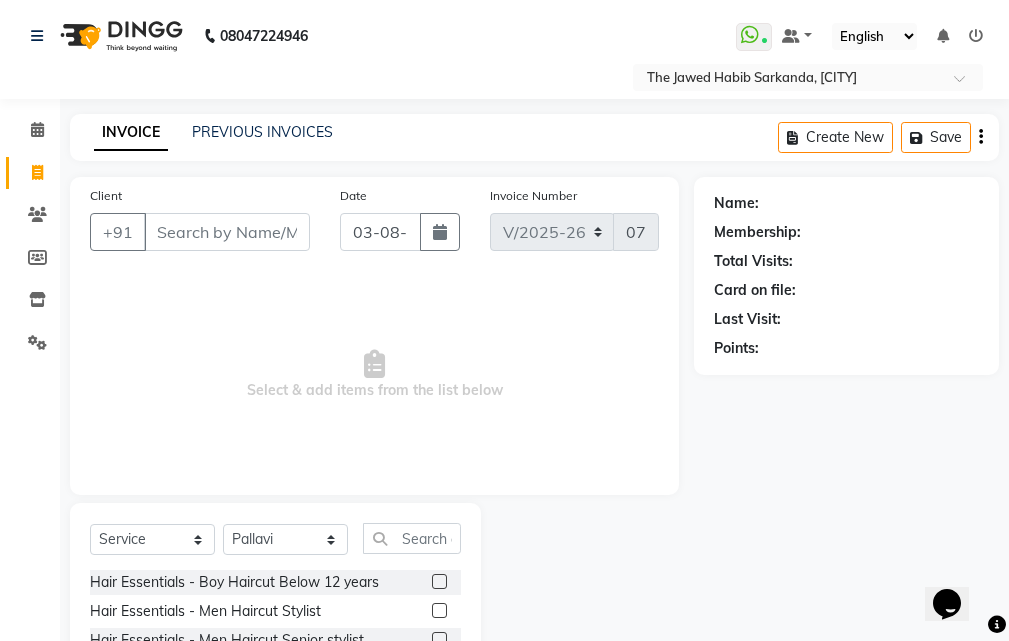 scroll, scrollTop: 0, scrollLeft: 0, axis: both 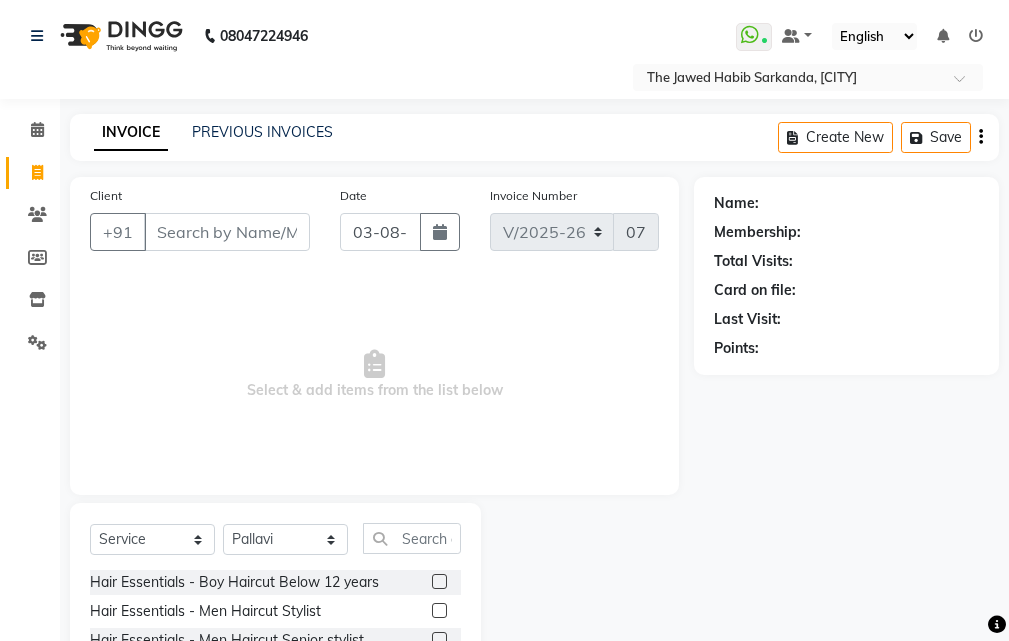 click on "Client" at bounding box center [227, 232] 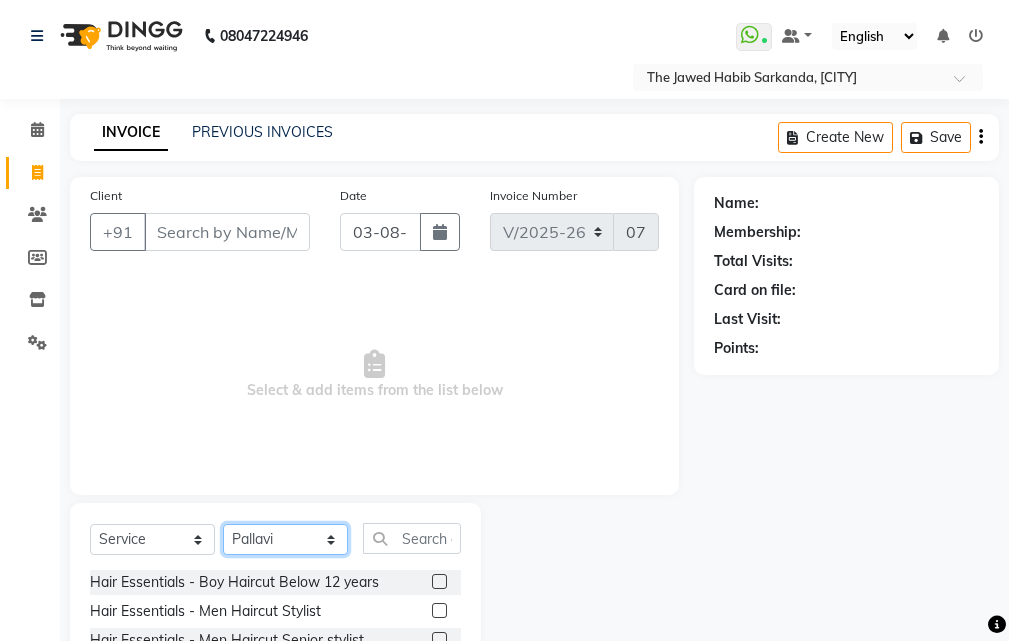 drag, startPoint x: 256, startPoint y: 531, endPoint x: 257, endPoint y: 545, distance: 14.035668 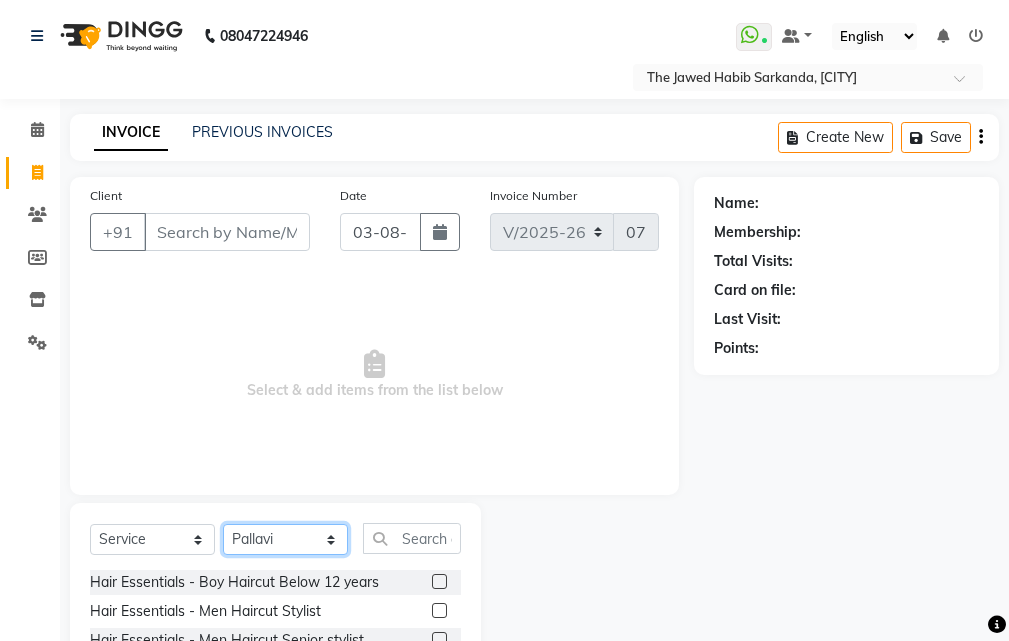 select on "86788" 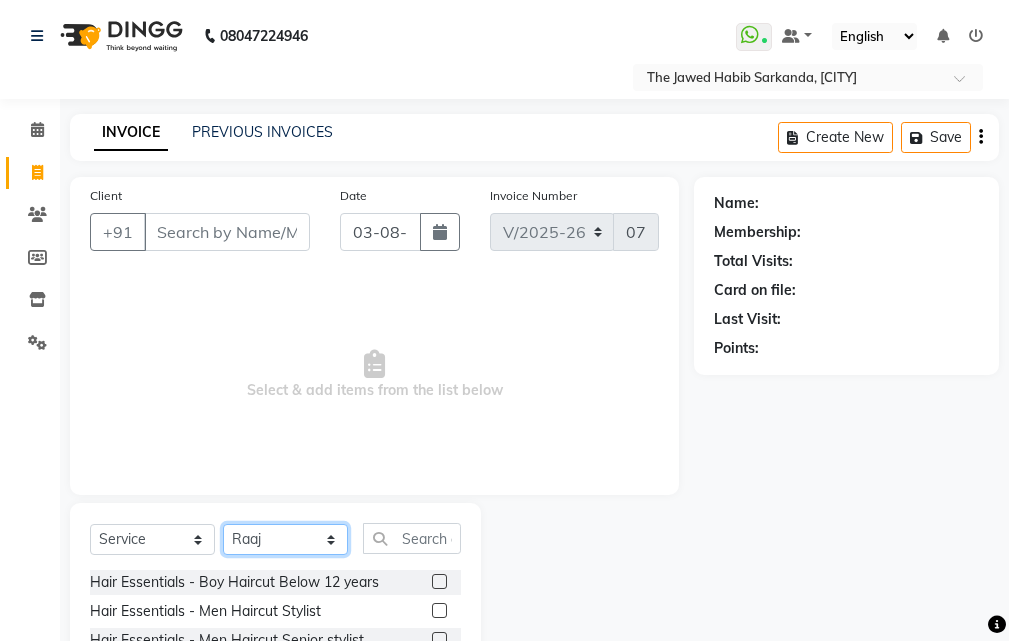 click on "Select Stylist Manager [FIRST] [LAST] [FIRST] [LAST] [FIRST] [LAST] [FIRST]" 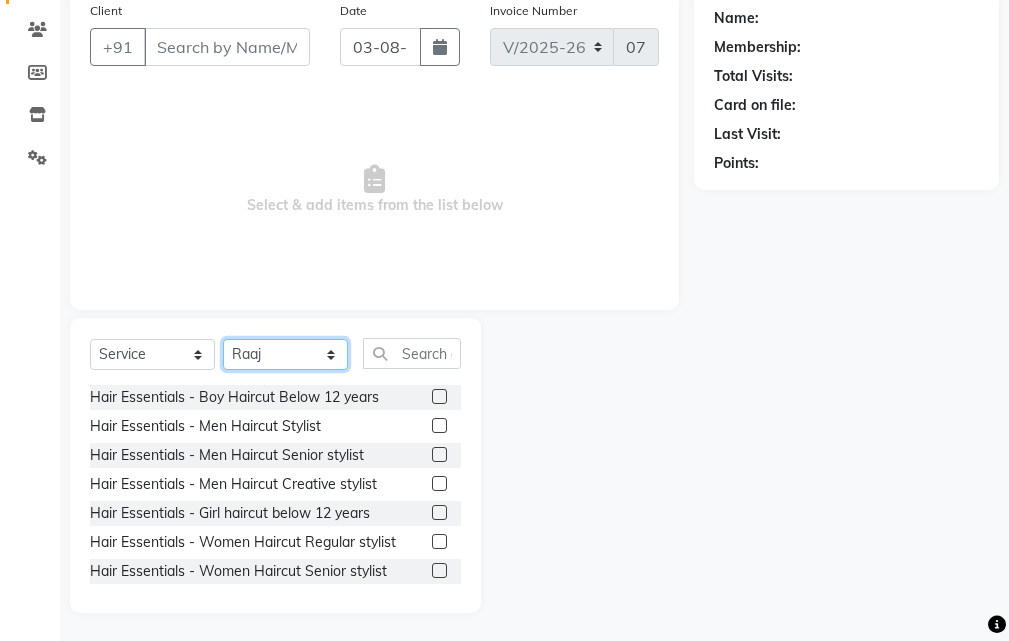 scroll, scrollTop: 187, scrollLeft: 0, axis: vertical 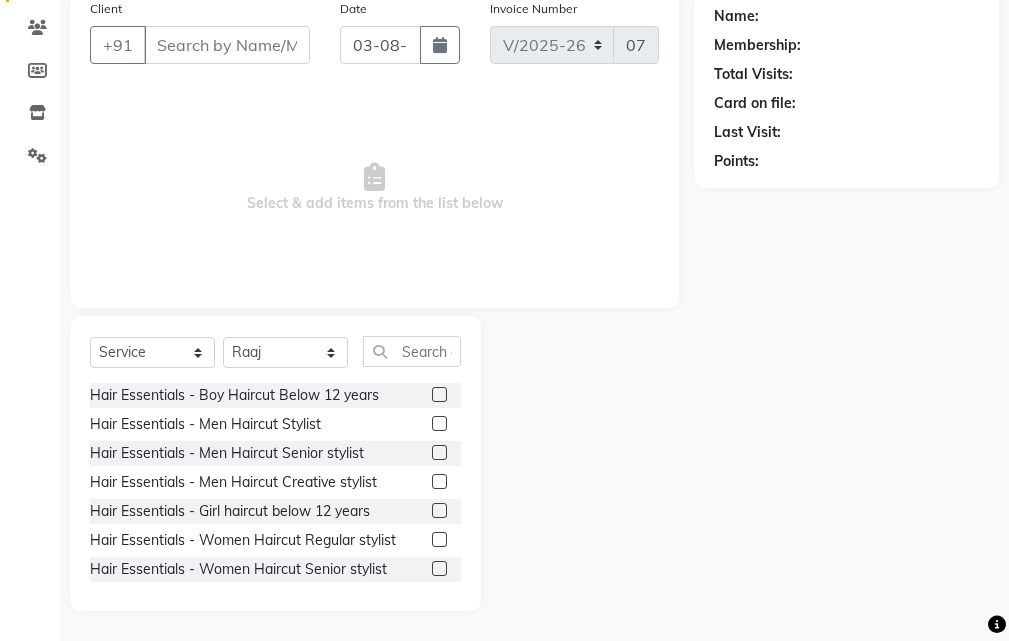 click 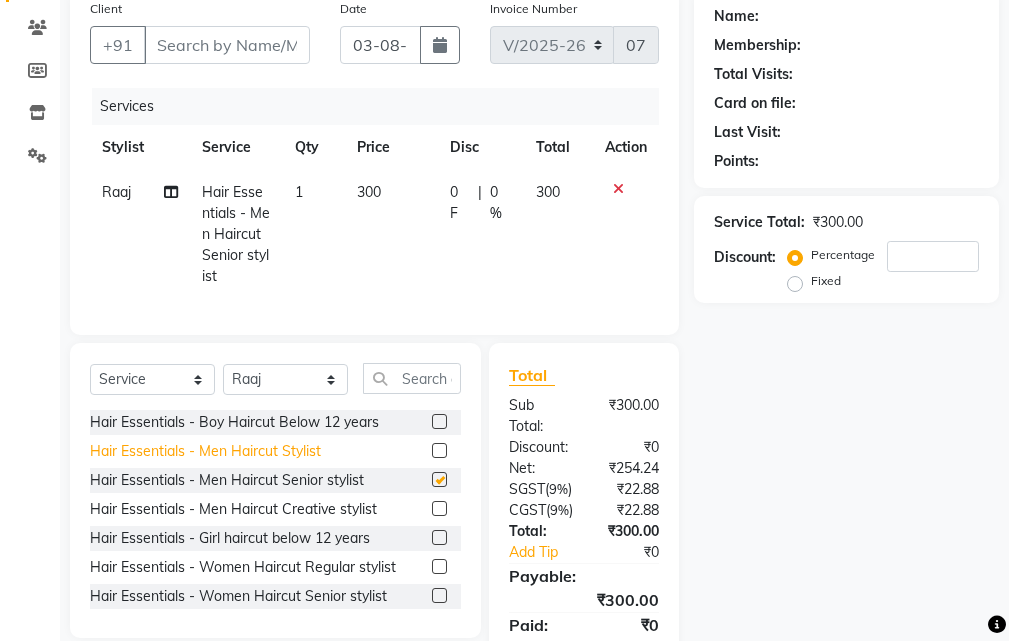 checkbox on "false" 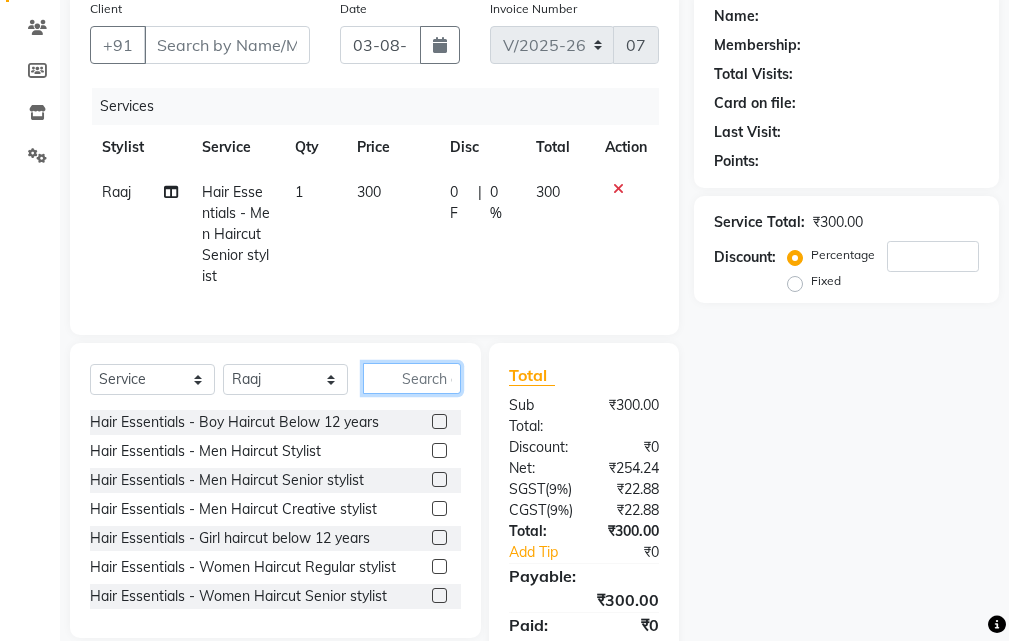 click 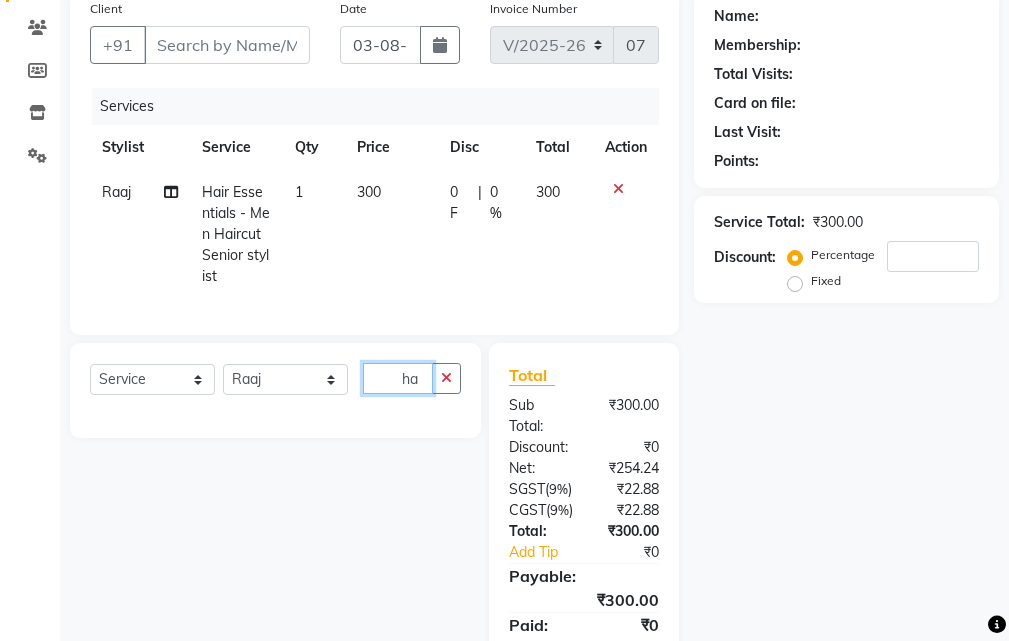 scroll, scrollTop: 0, scrollLeft: 0, axis: both 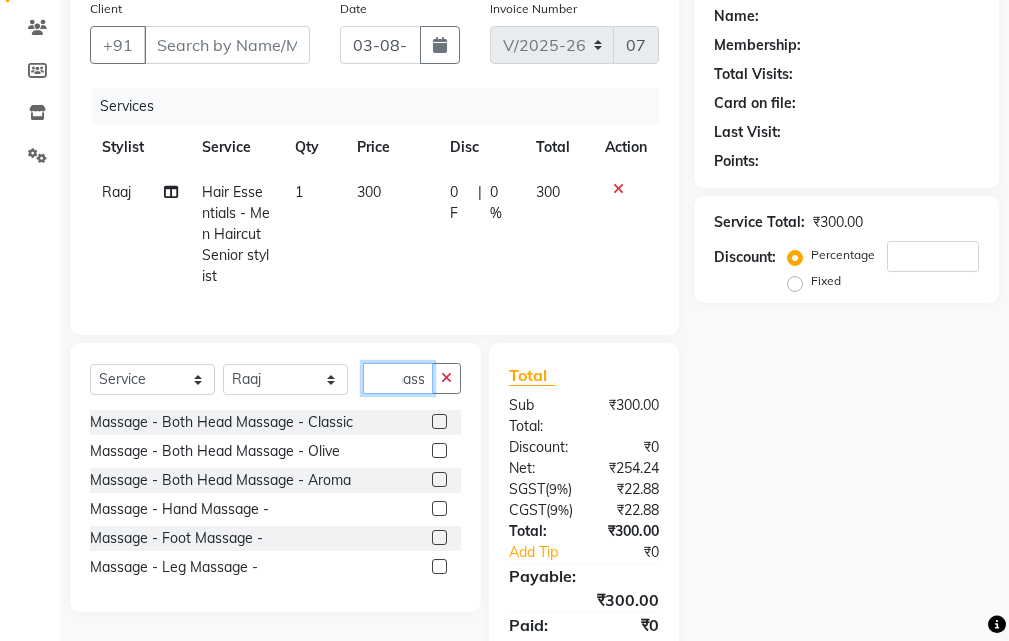 type on "mass" 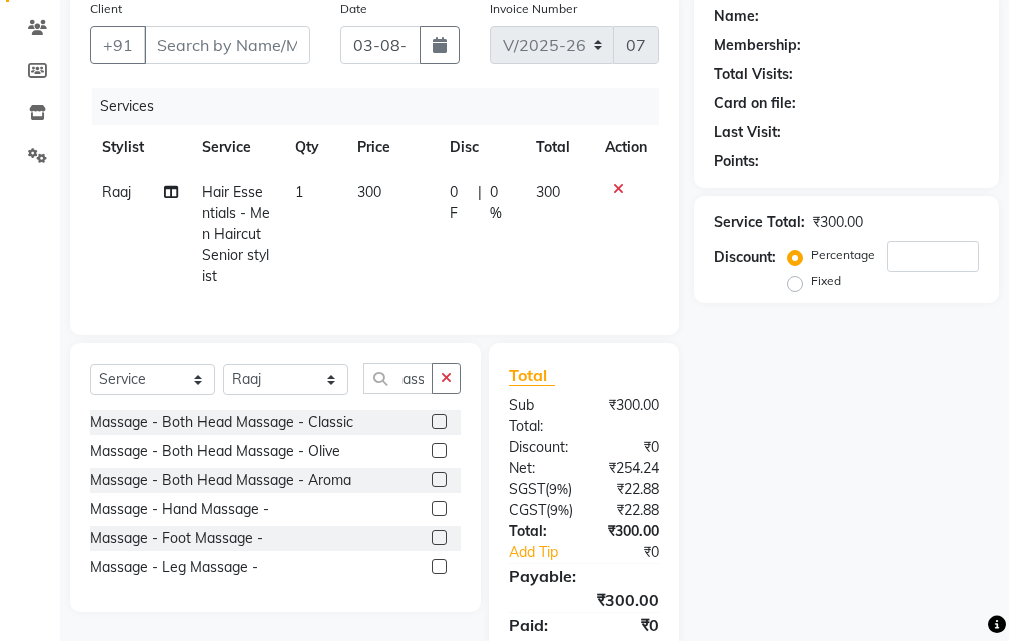 click 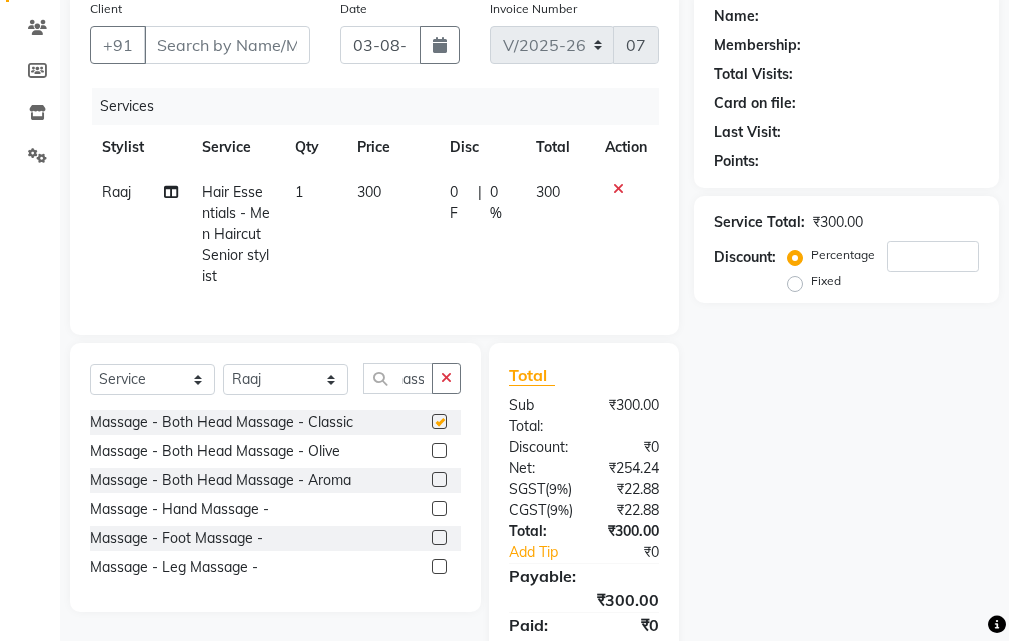 scroll, scrollTop: 0, scrollLeft: 0, axis: both 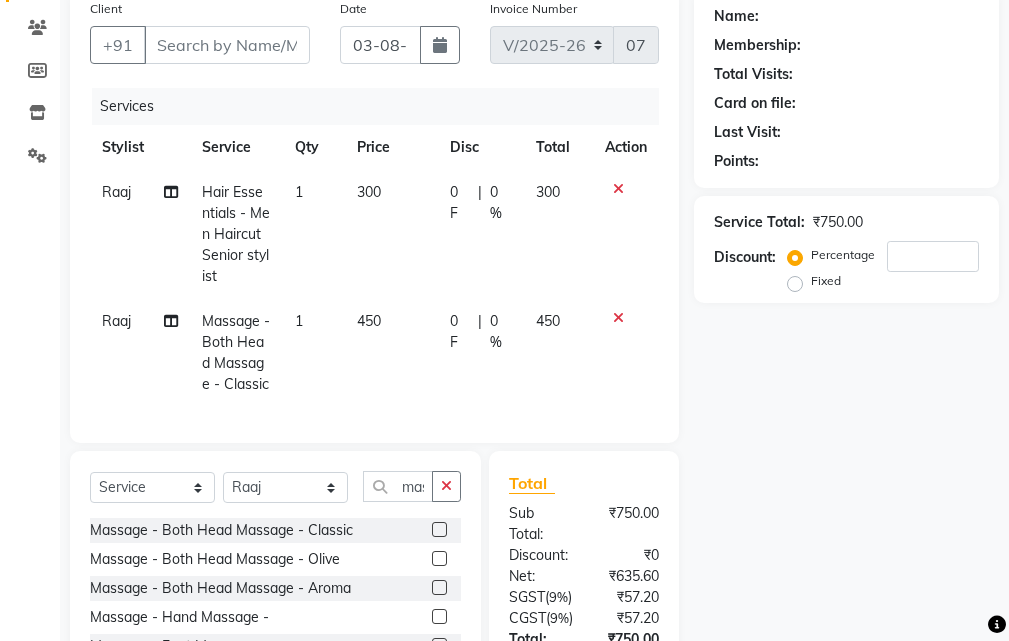 checkbox on "false" 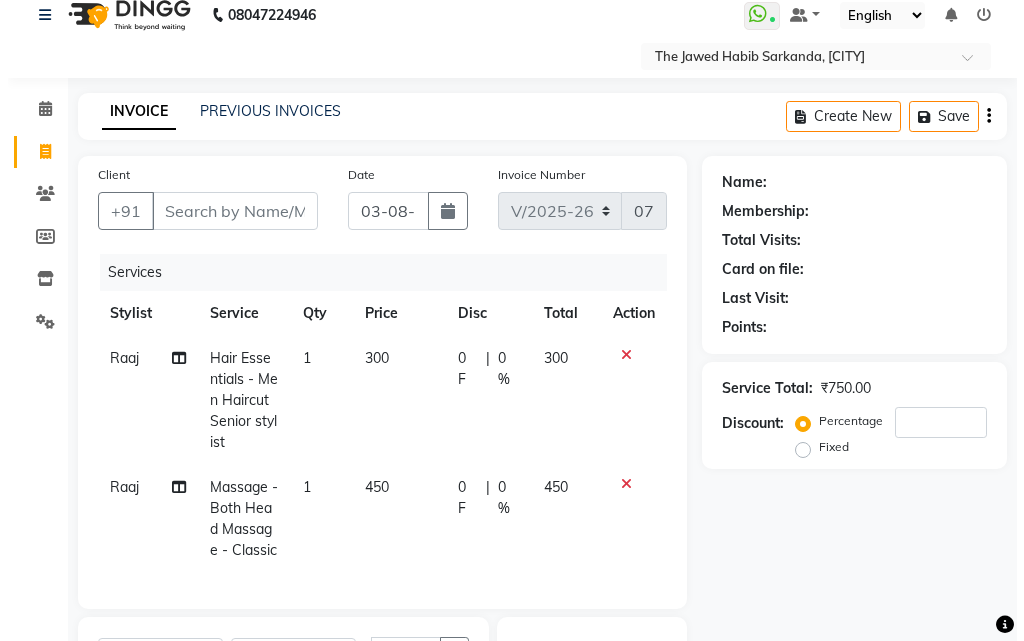 scroll, scrollTop: 0, scrollLeft: 0, axis: both 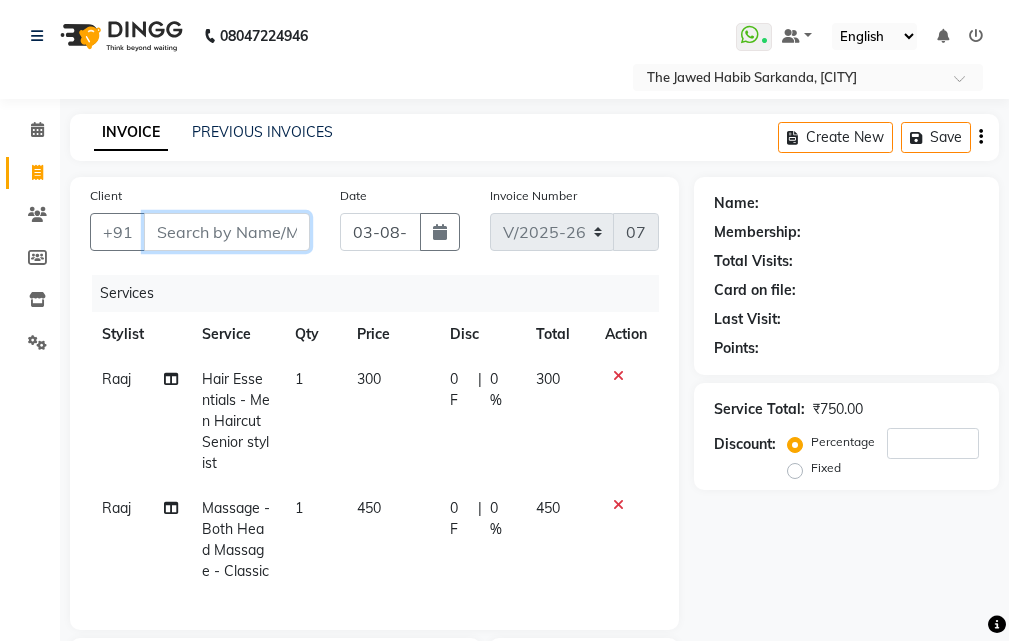 click on "Client" at bounding box center [227, 232] 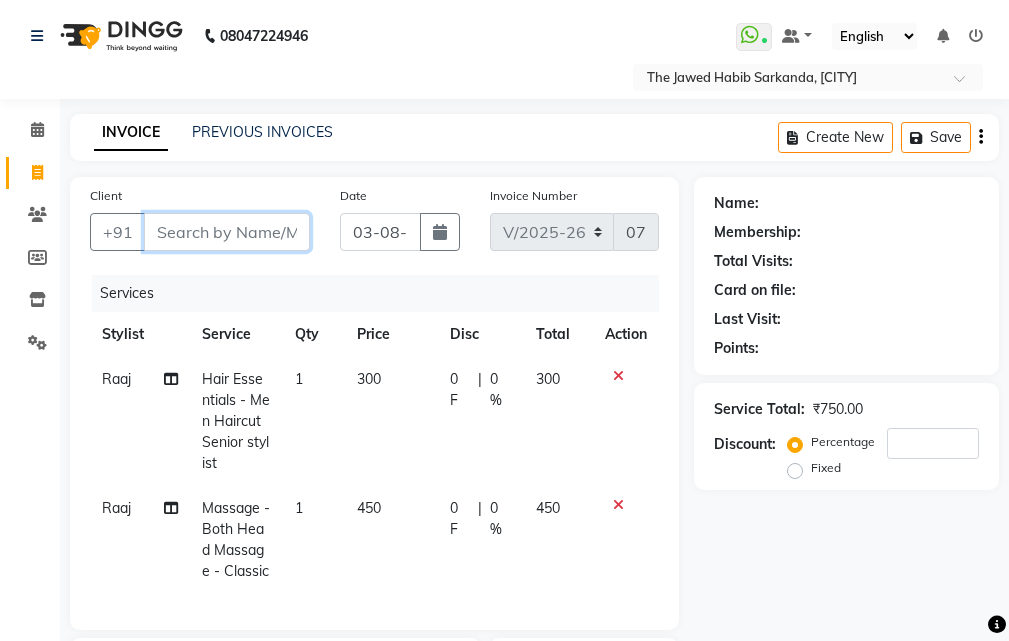 click on "Client" at bounding box center [227, 232] 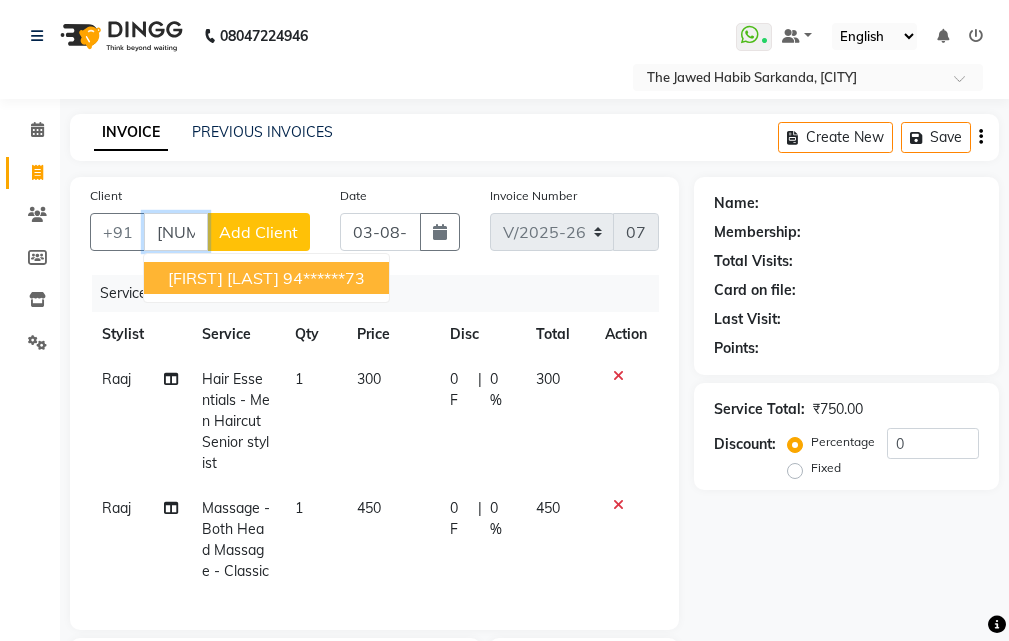 click on "94******73" at bounding box center (324, 278) 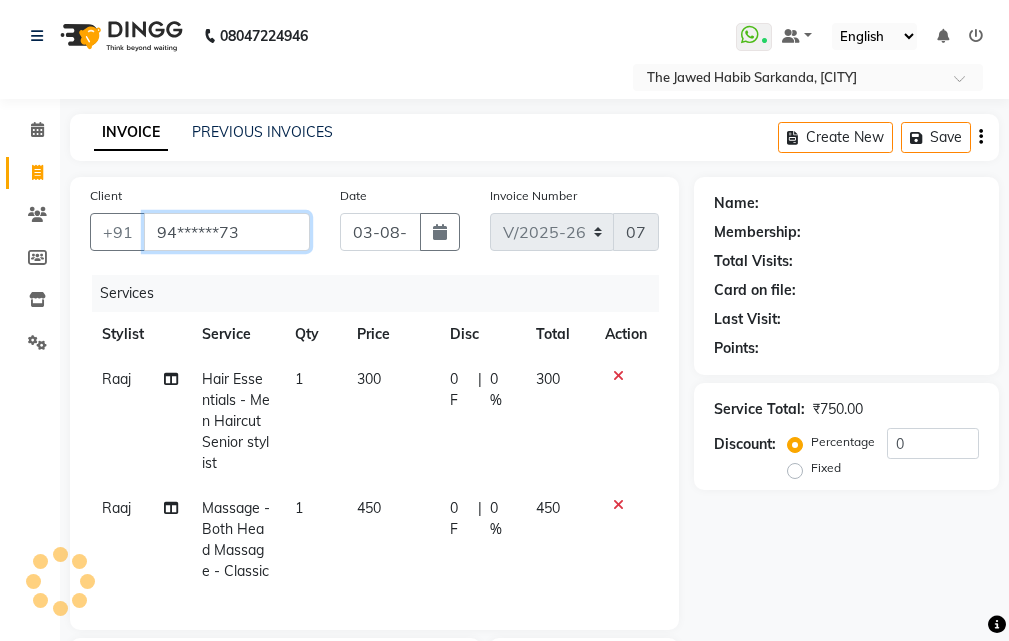 type on "94******73" 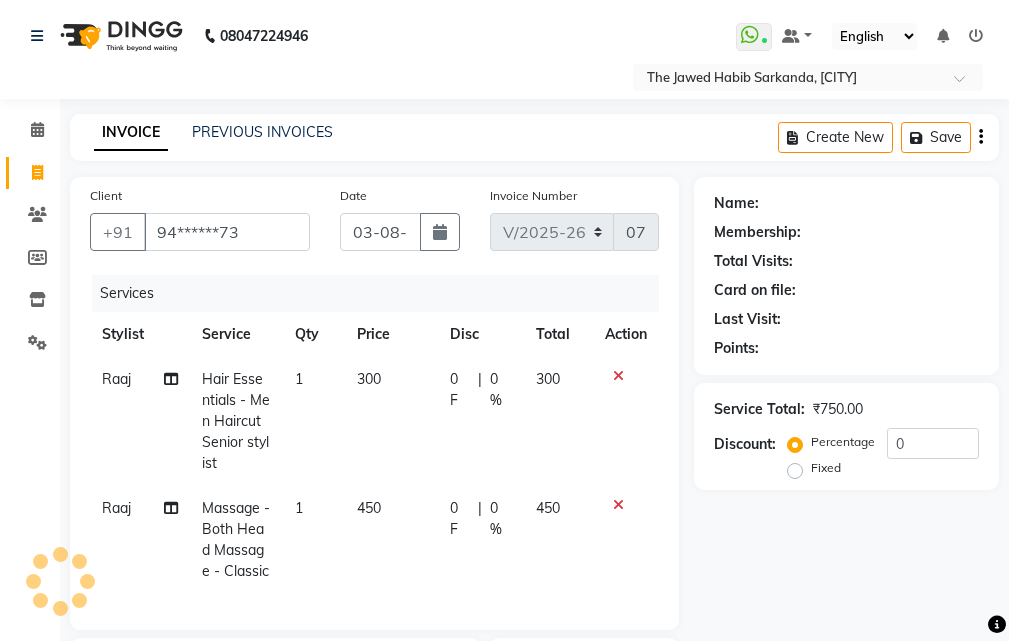 select on "1: Object" 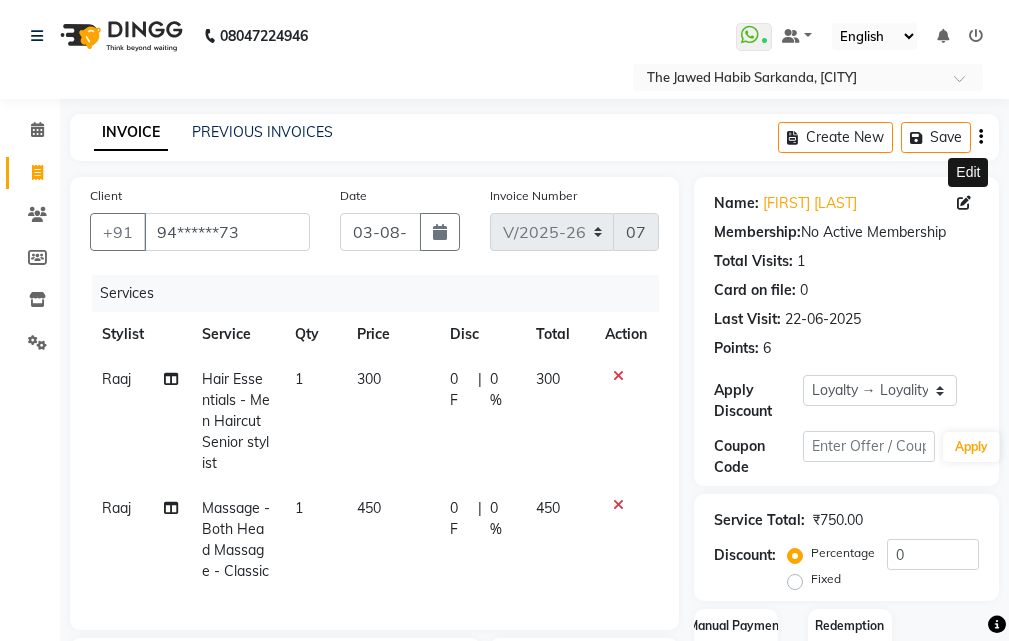 click 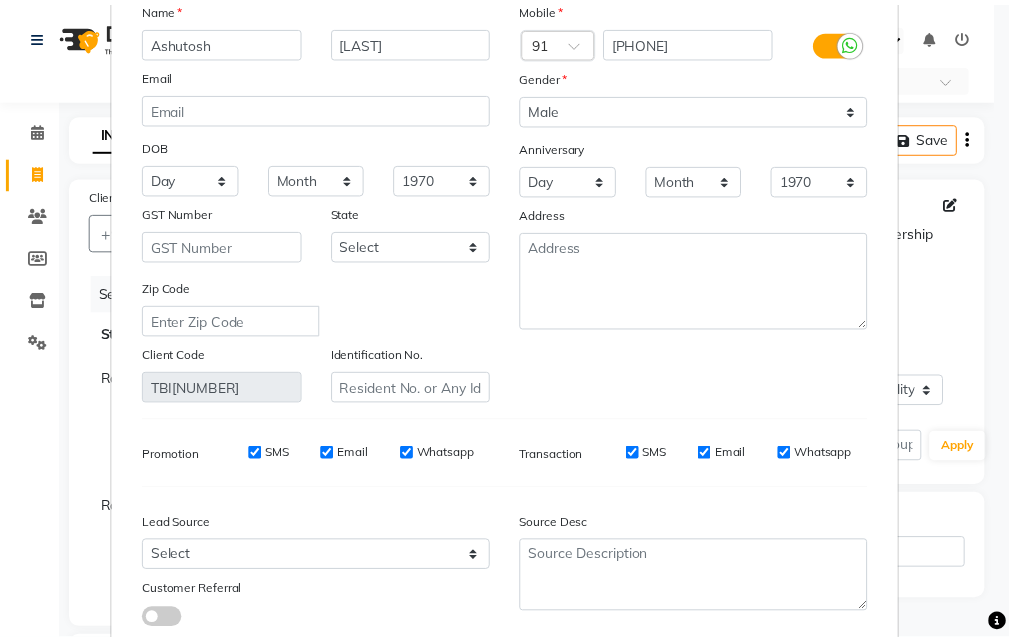 scroll, scrollTop: 246, scrollLeft: 0, axis: vertical 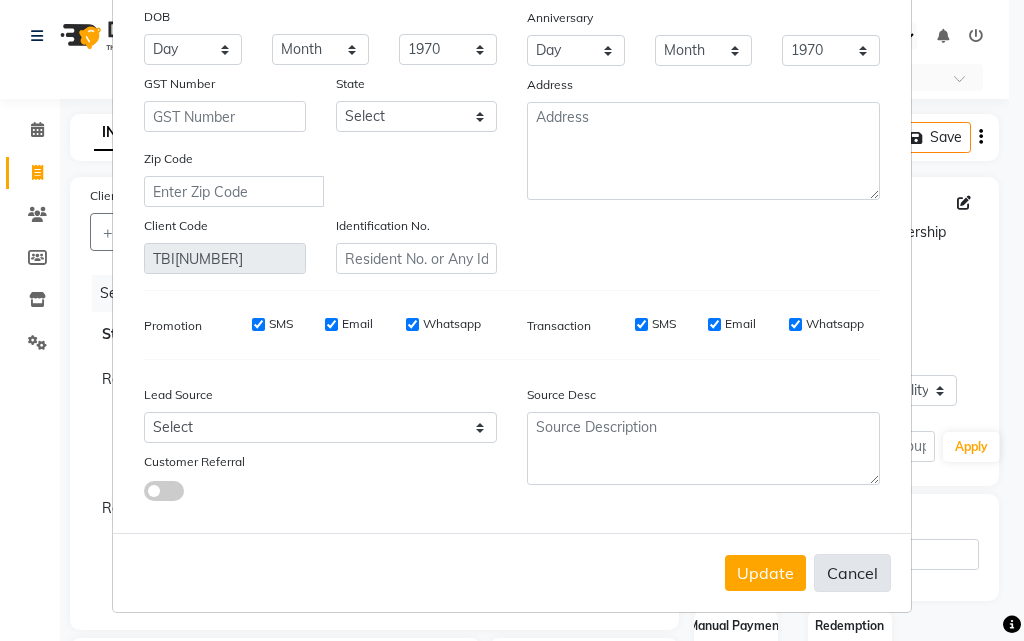 click on "Cancel" at bounding box center [852, 573] 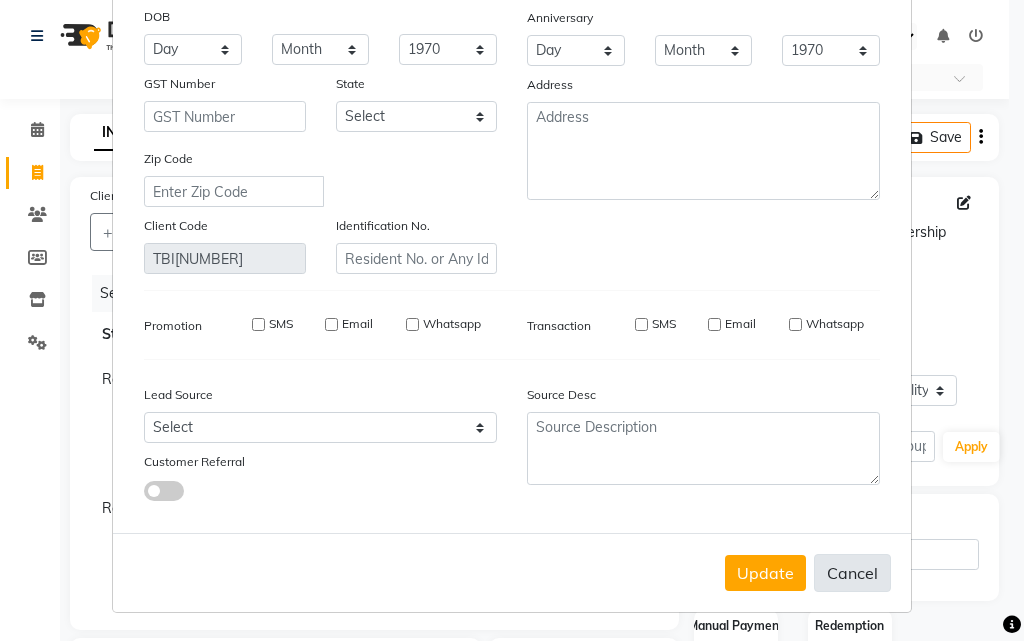 type 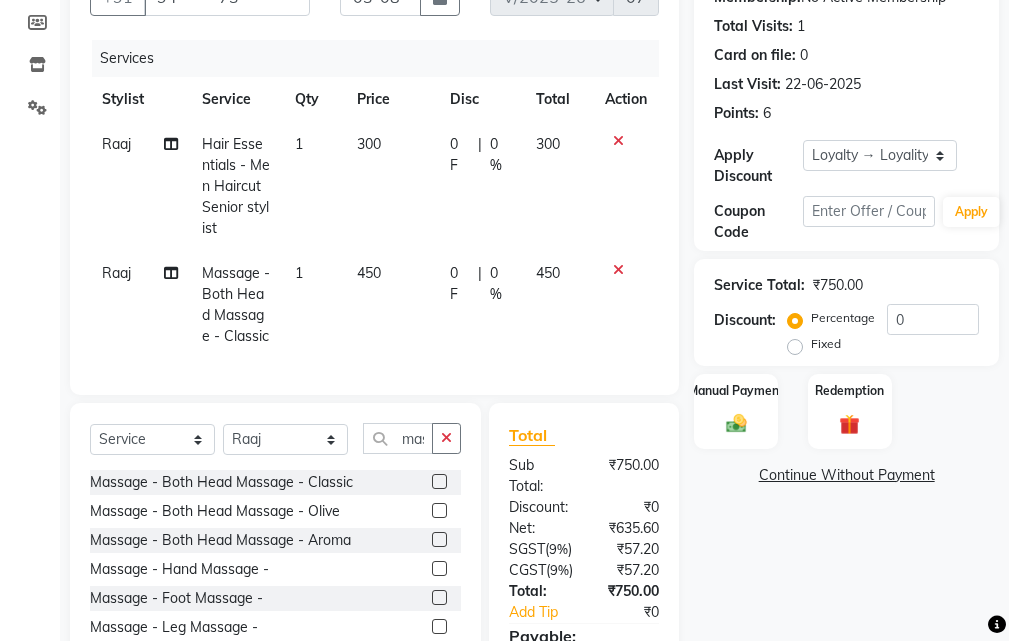 scroll, scrollTop: 200, scrollLeft: 0, axis: vertical 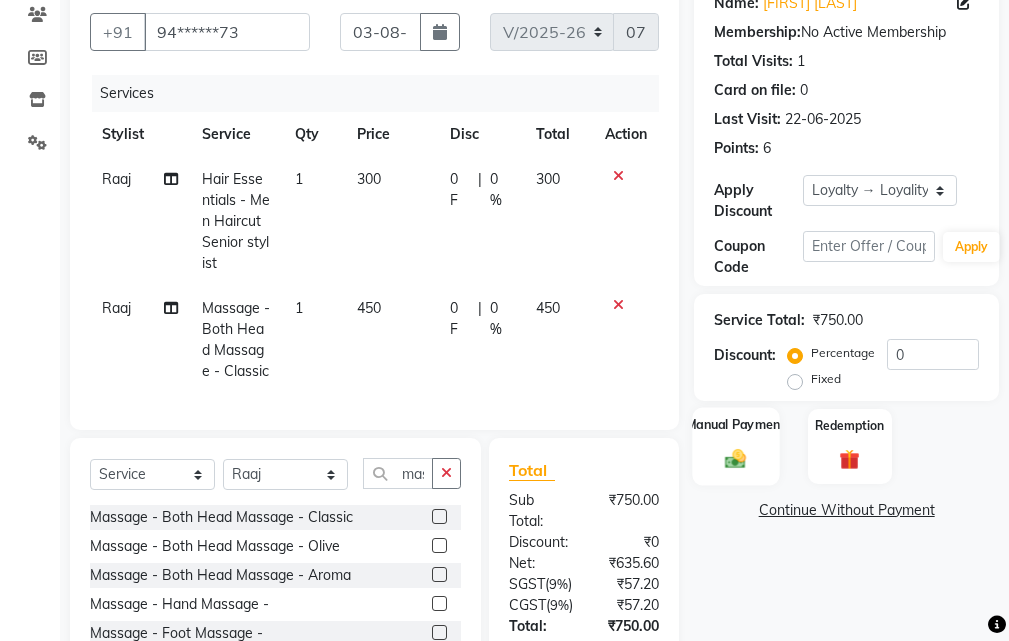 click 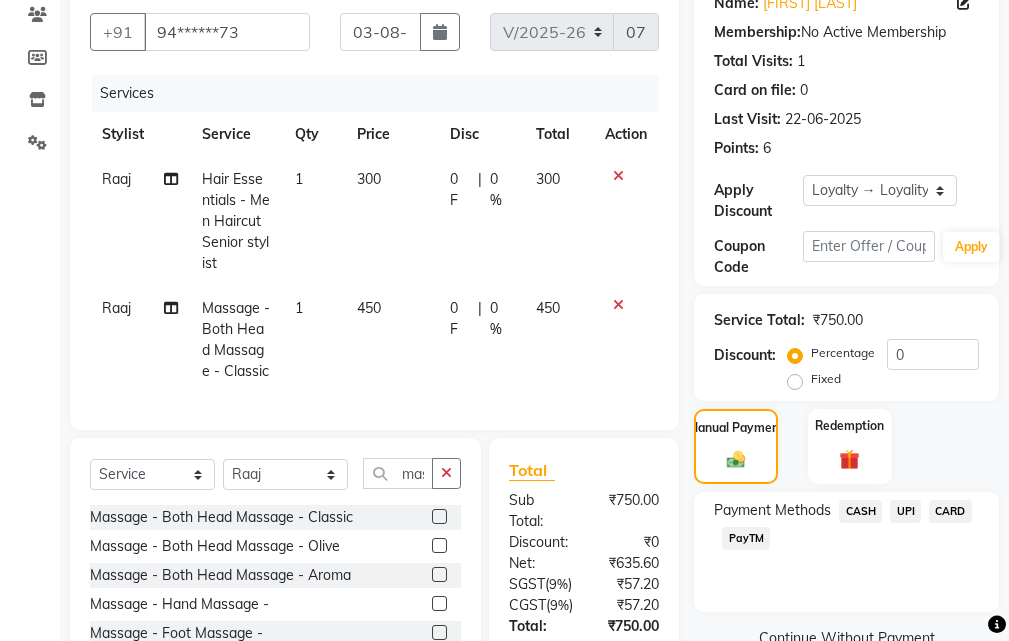 click on "UPI" 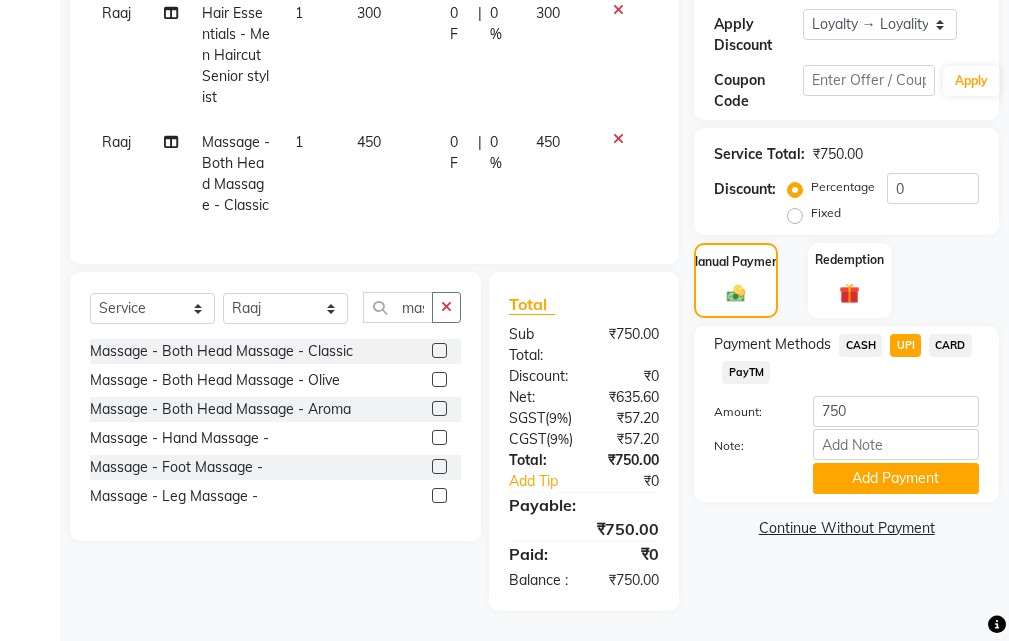 scroll, scrollTop: 444, scrollLeft: 0, axis: vertical 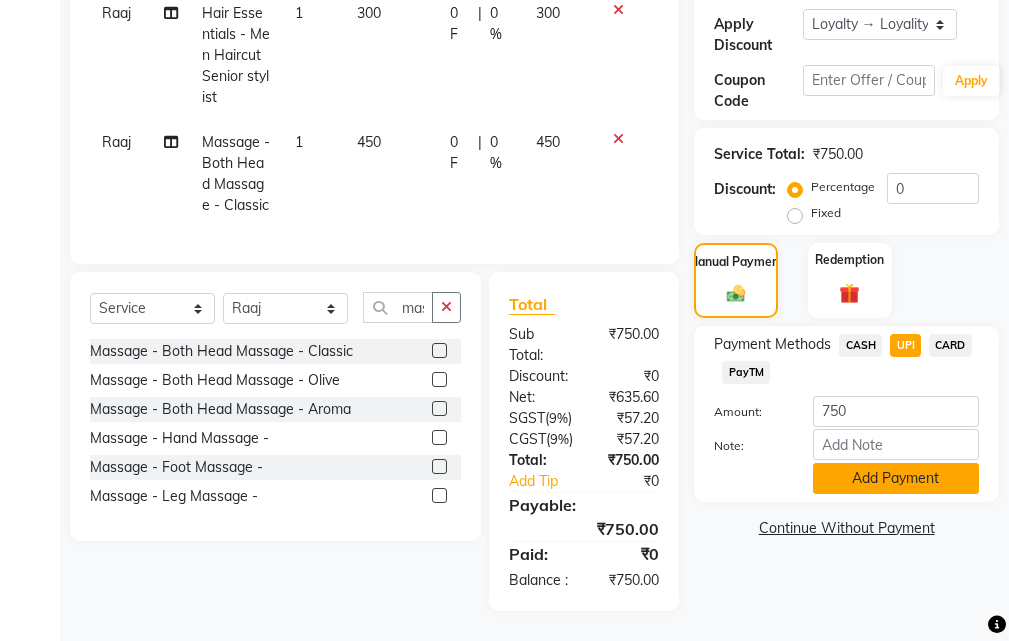 click on "Add Payment" 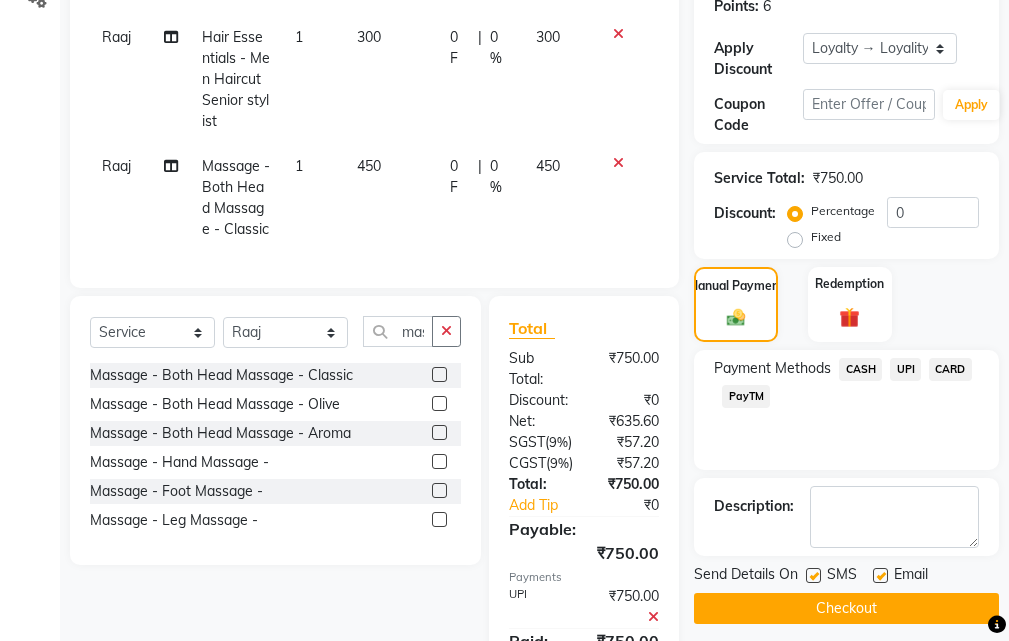 scroll, scrollTop: 344, scrollLeft: 0, axis: vertical 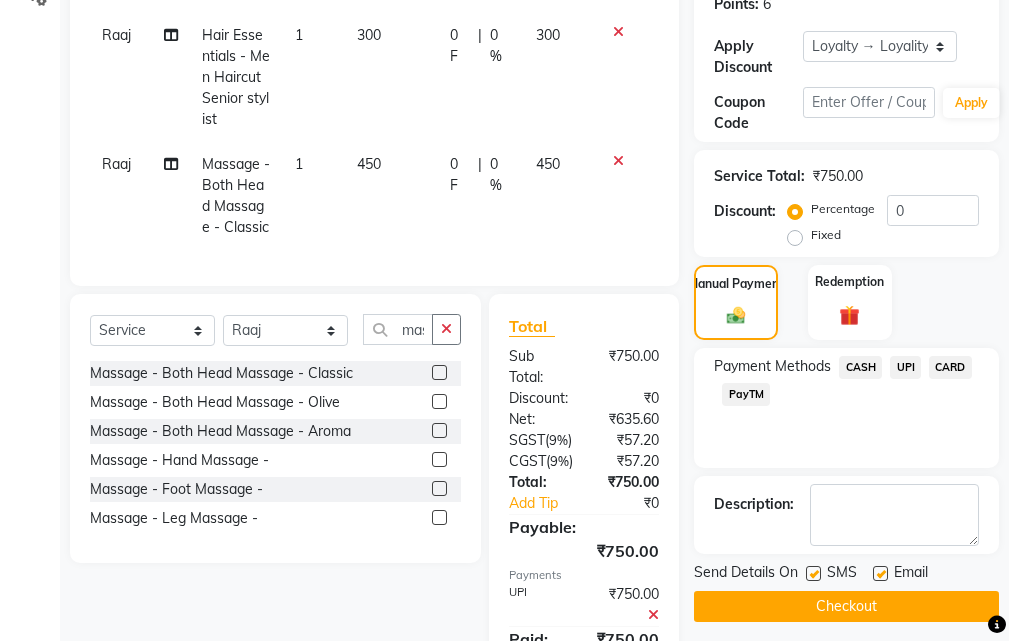 click on "UPI" 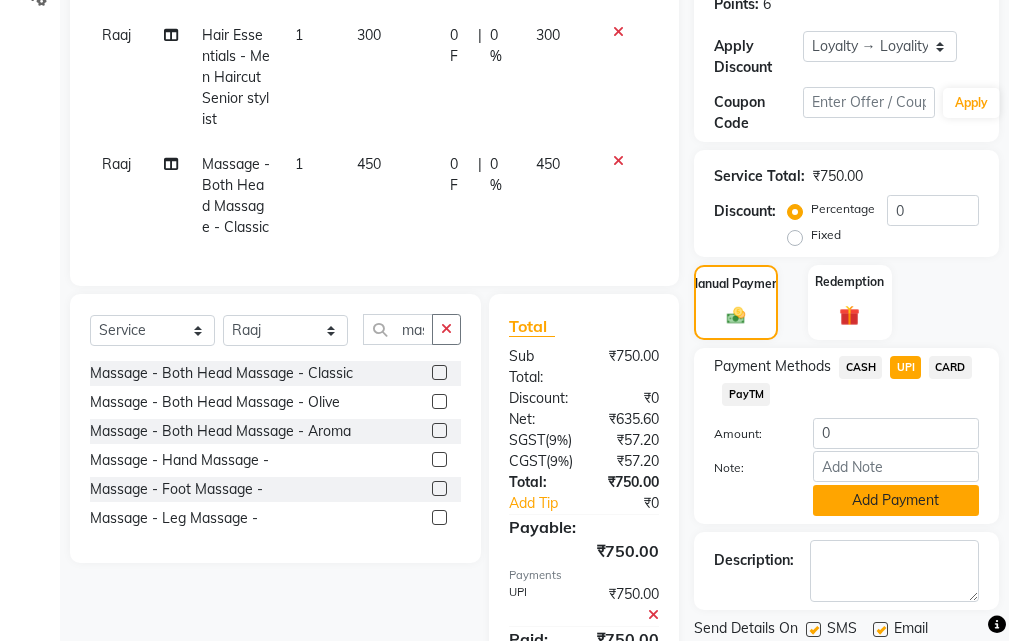 click on "Add Payment" 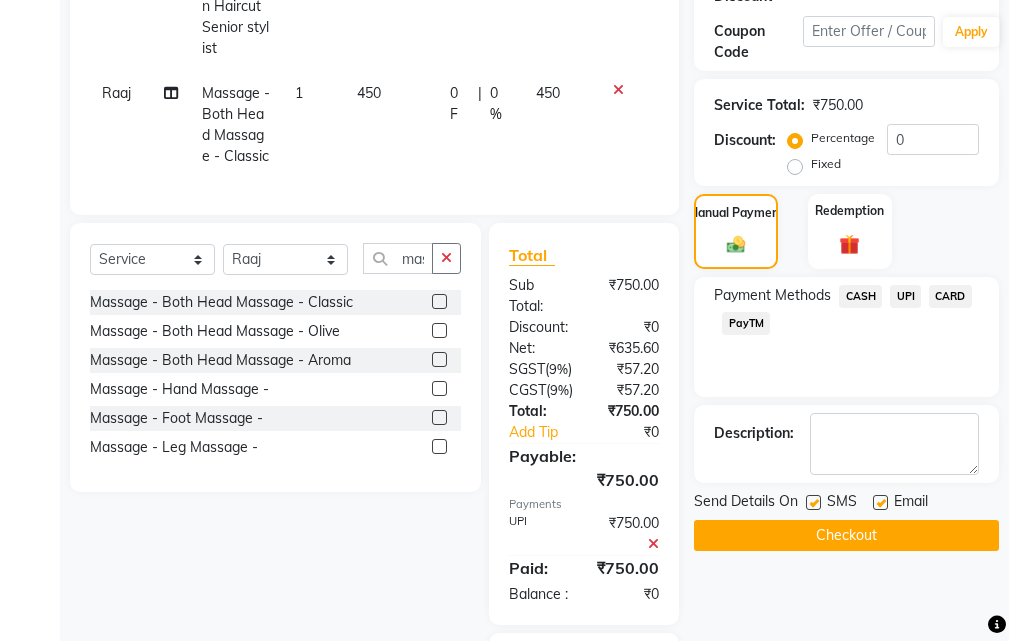 scroll, scrollTop: 468, scrollLeft: 0, axis: vertical 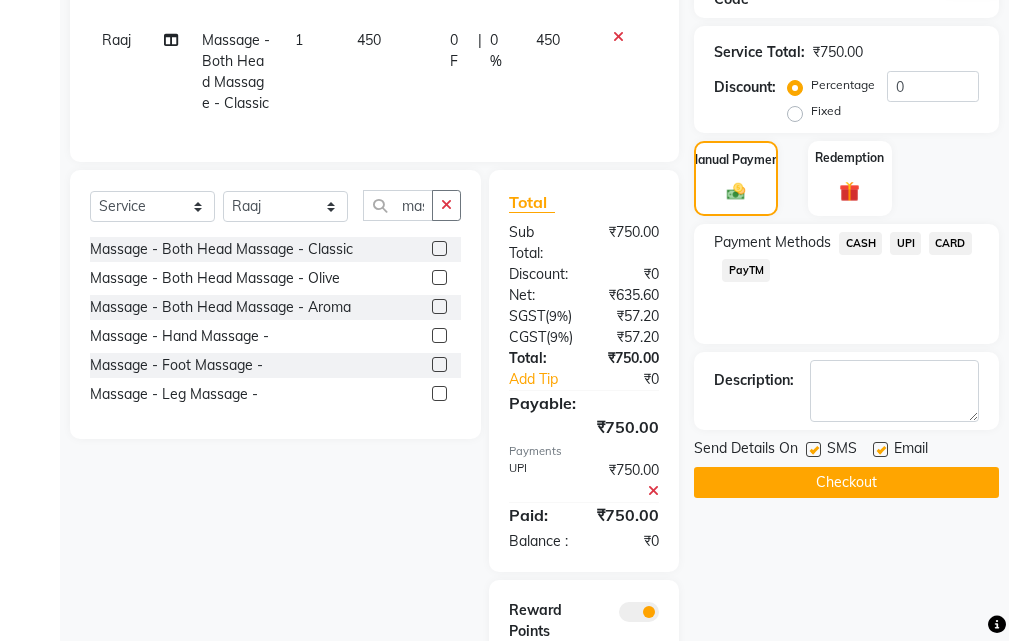click on "Checkout" 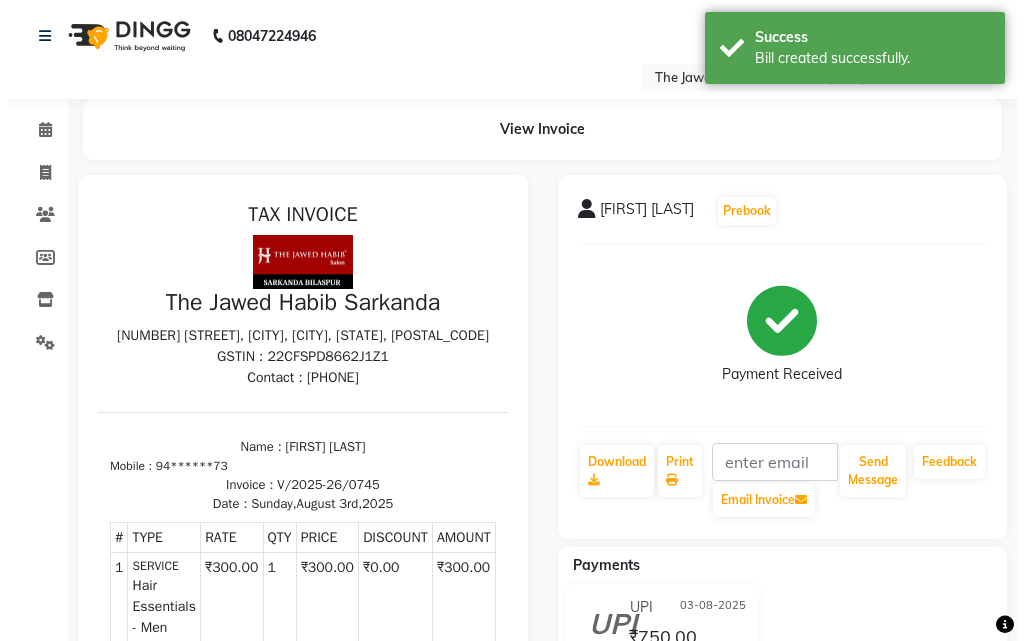 scroll, scrollTop: 0, scrollLeft: 0, axis: both 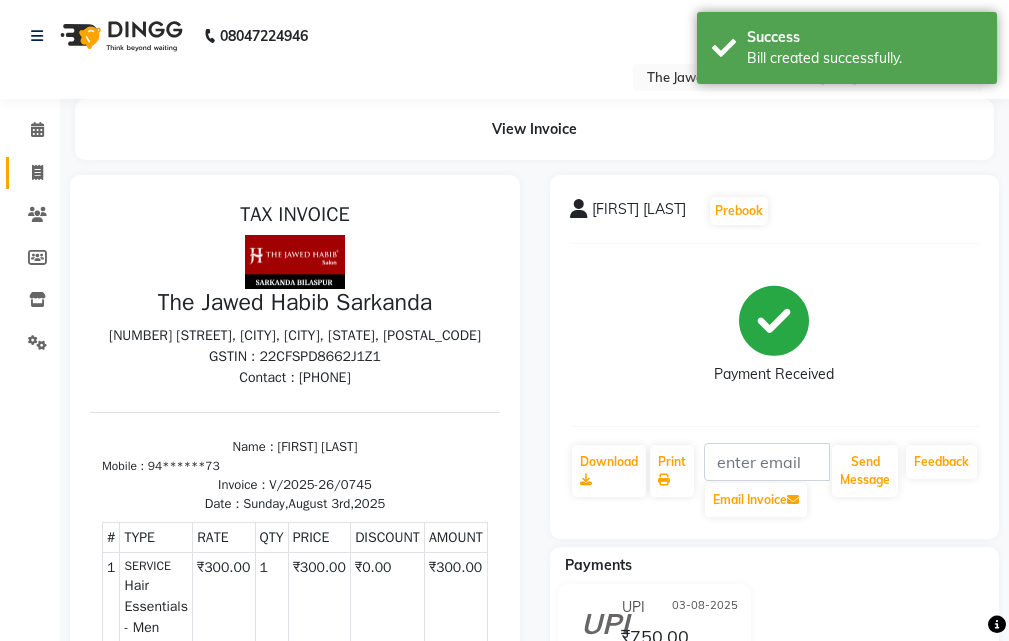 click on "Invoice" 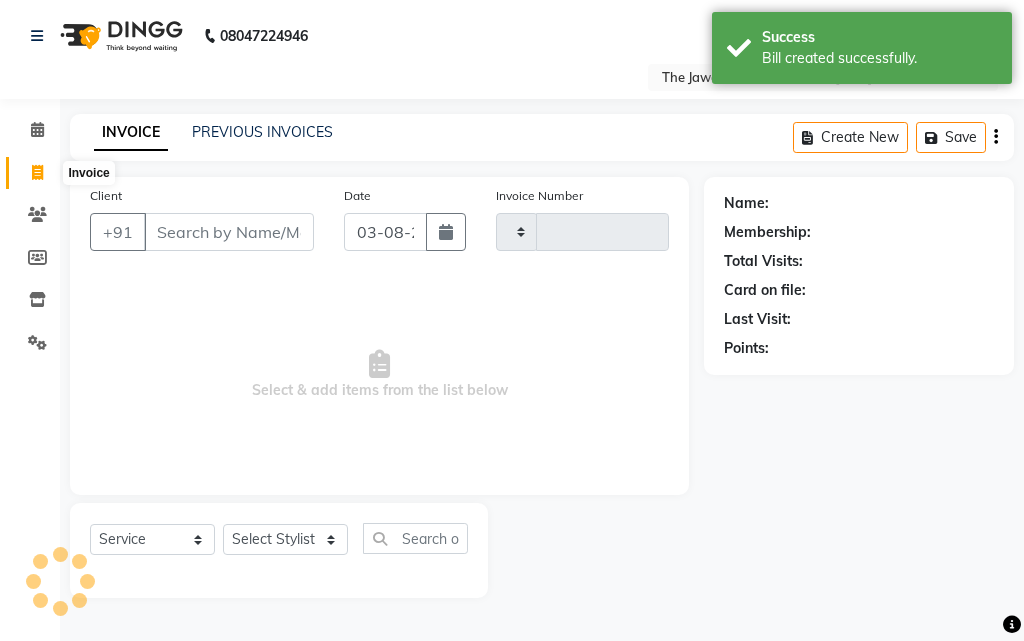 type on "0746" 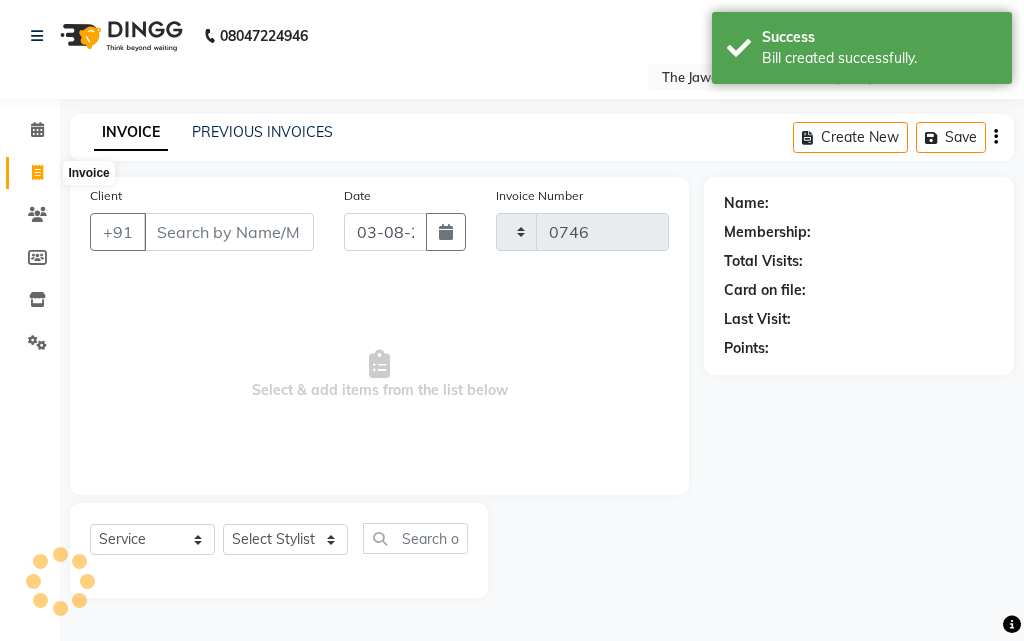 select on "6473" 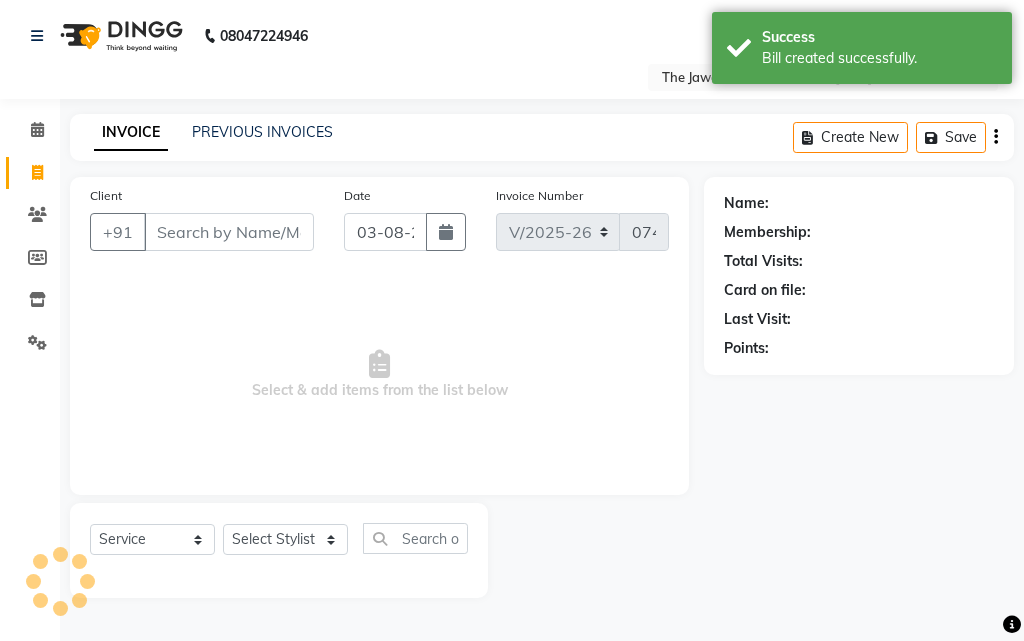 select on "63556" 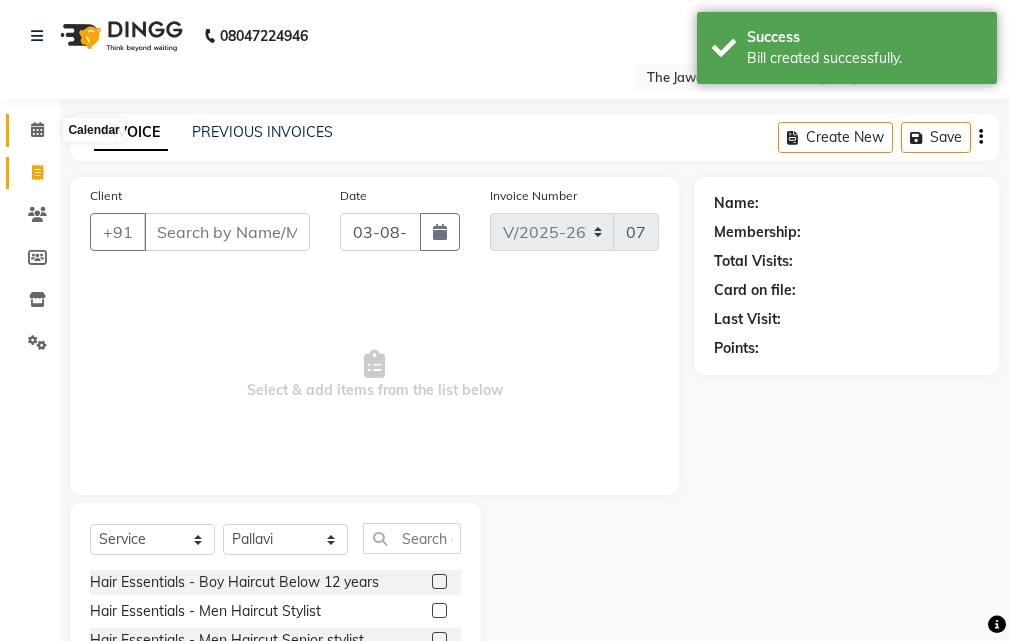 click 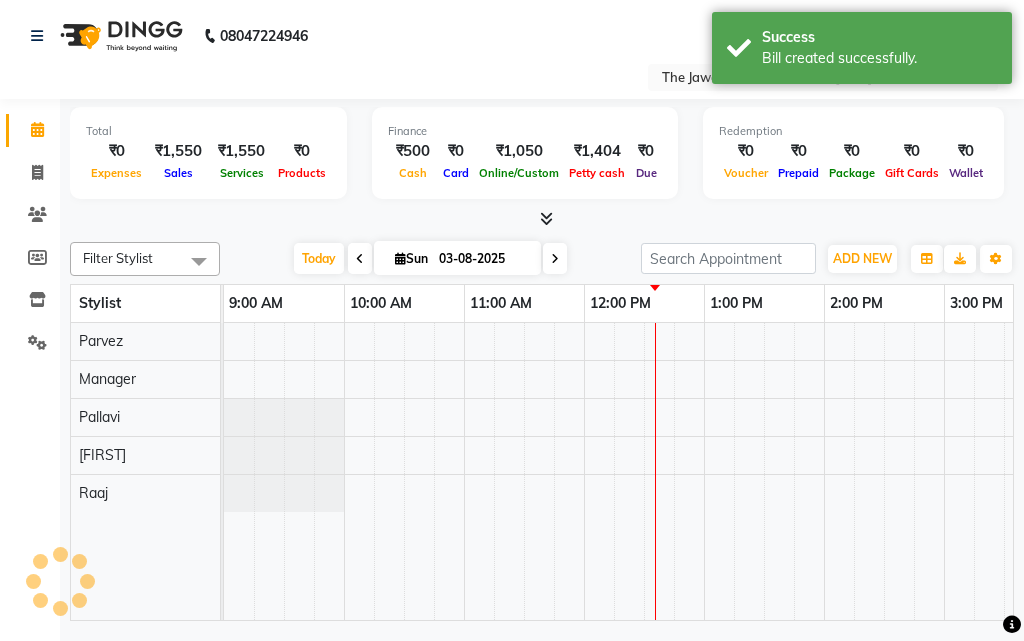 scroll, scrollTop: 0, scrollLeft: 361, axis: horizontal 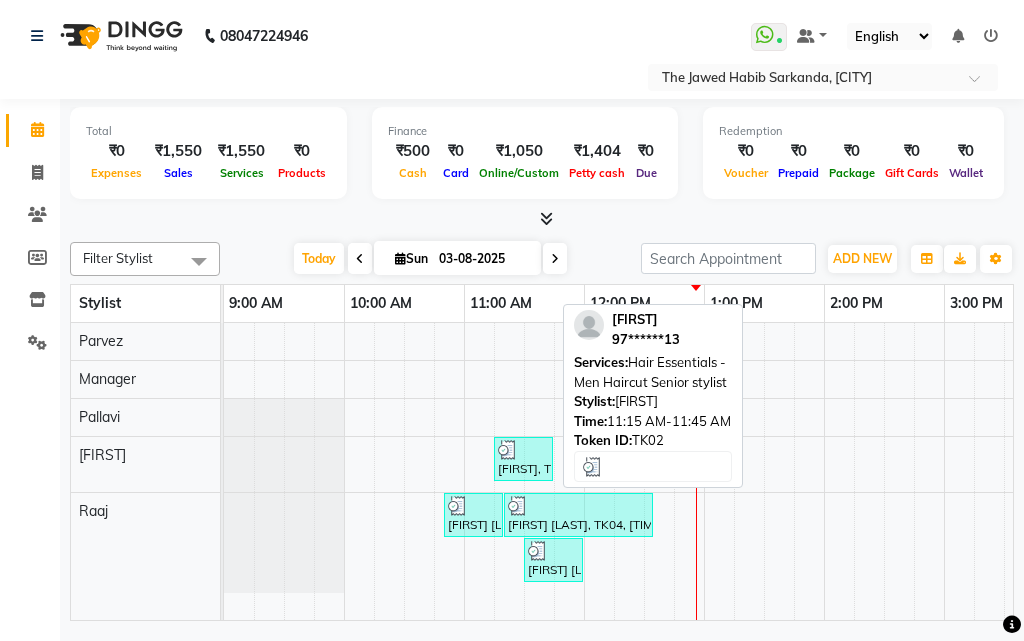 click on "[FIRST], TK02, [TIME]-[TIME], [SERVICE]" at bounding box center [523, 459] 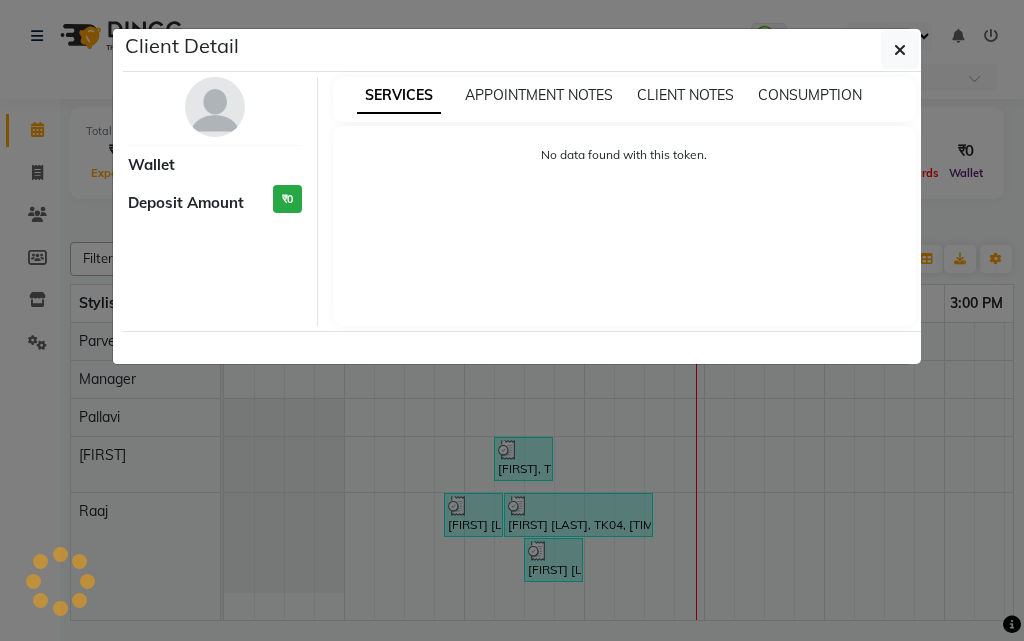 select on "3" 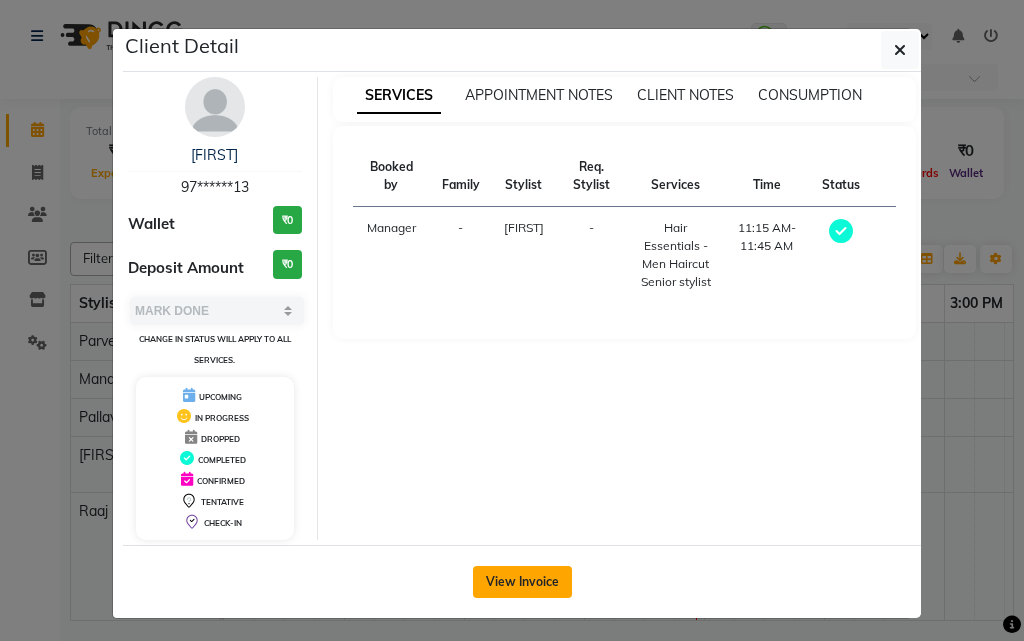 click on "View Invoice" 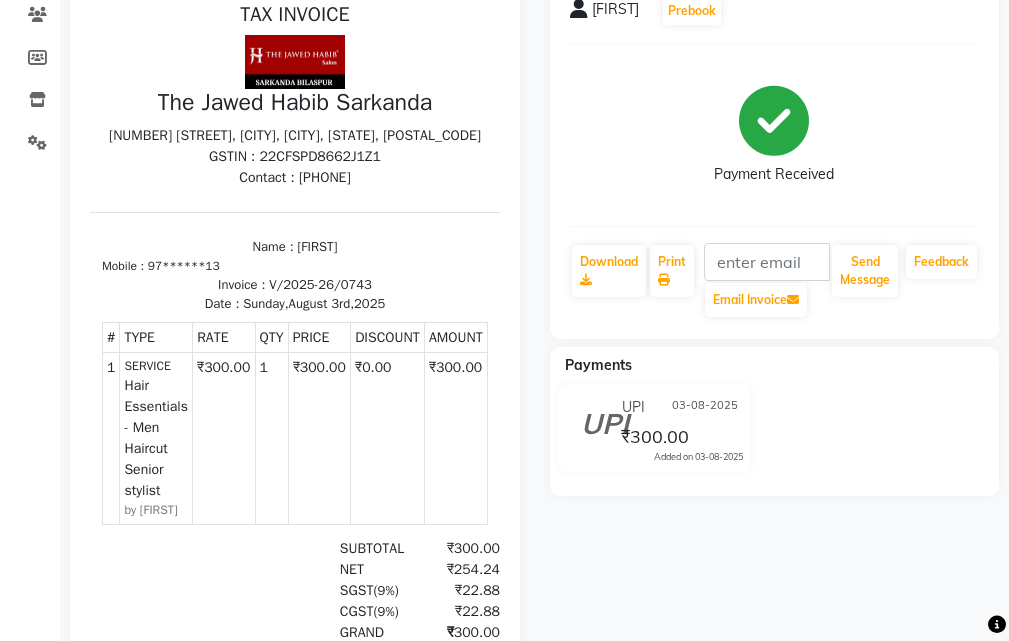scroll, scrollTop: 16, scrollLeft: 0, axis: vertical 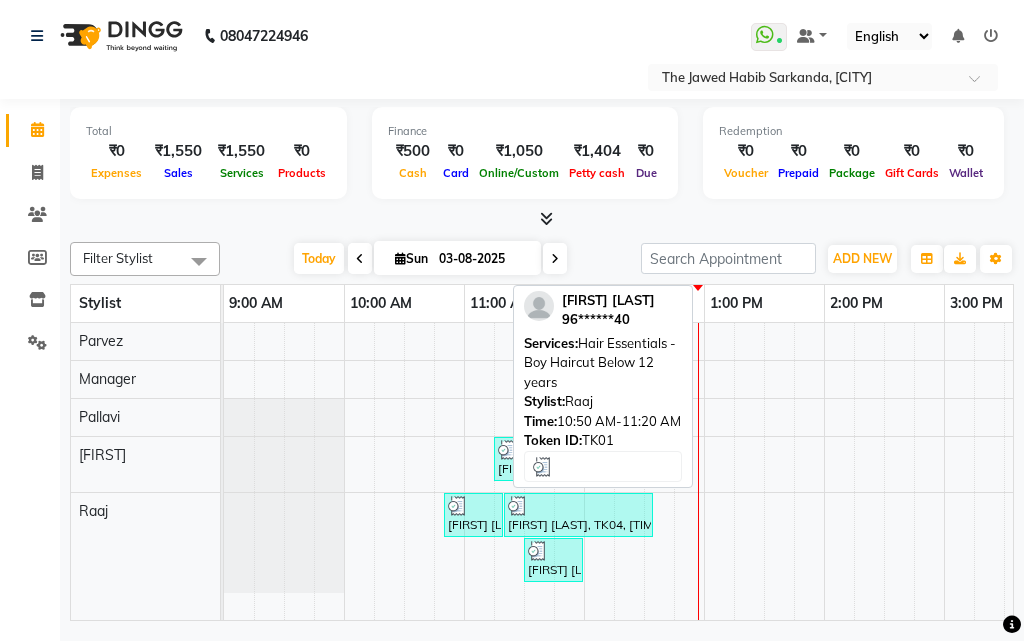 click on "[FIRST] [LAST], TK01, [TIME]-[TIME], [SERVICE]" at bounding box center (473, 515) 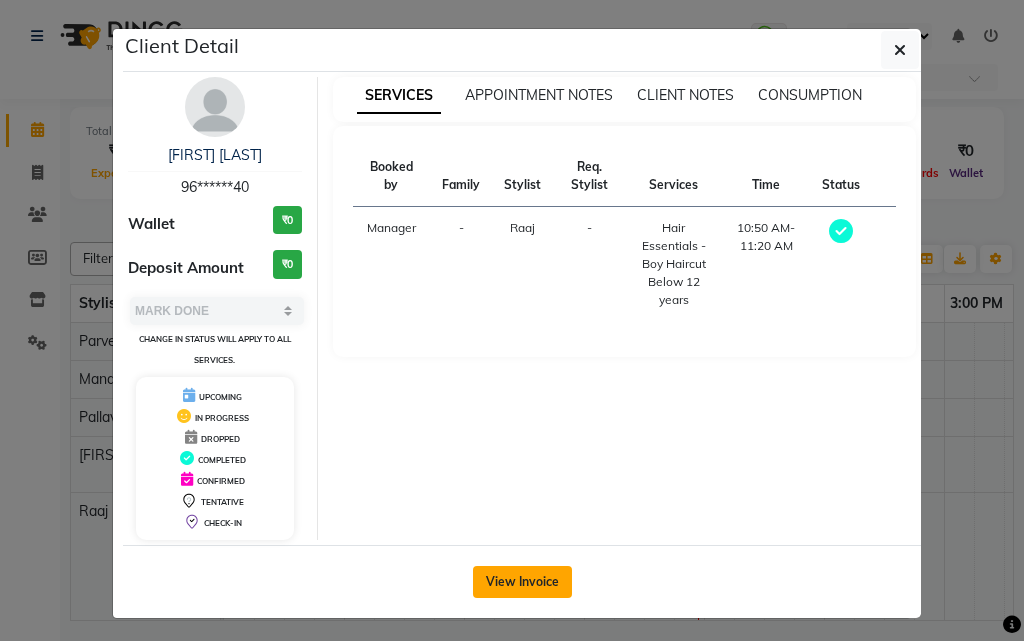 click on "View Invoice" 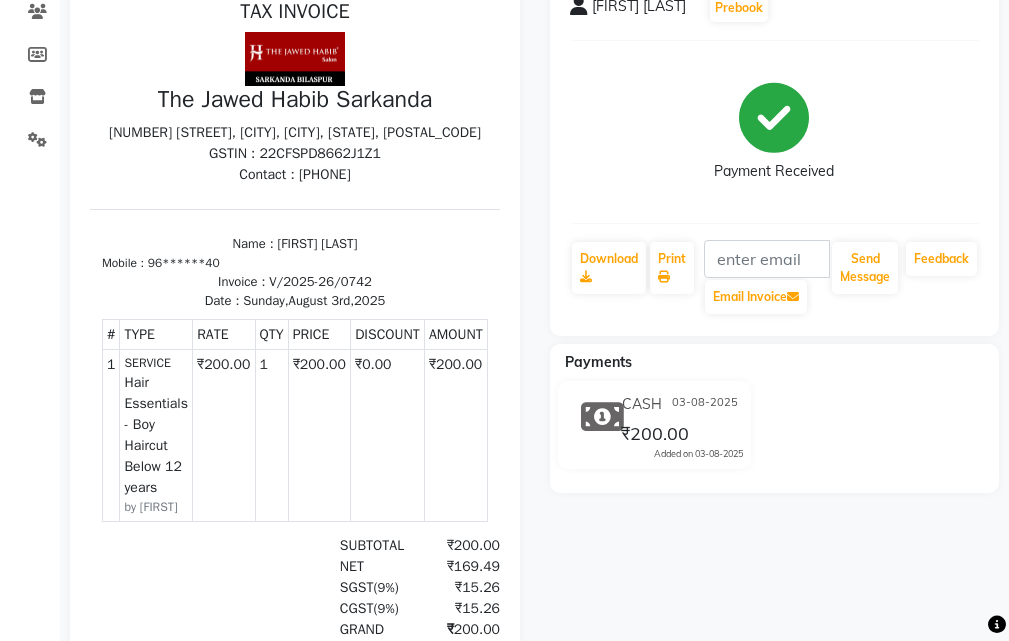 scroll, scrollTop: 200, scrollLeft: 0, axis: vertical 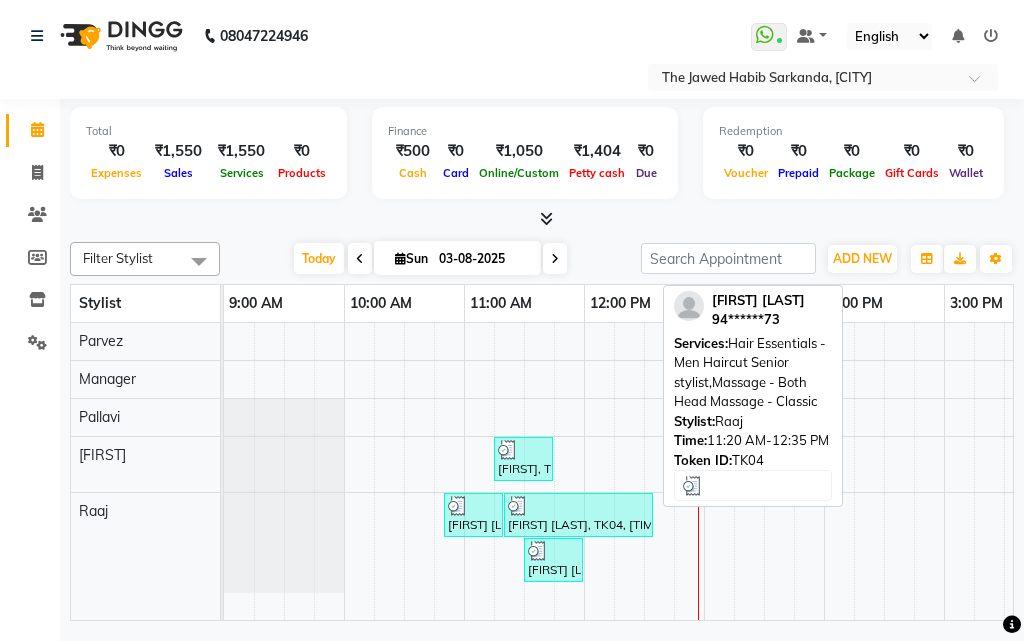 click at bounding box center [518, 506] 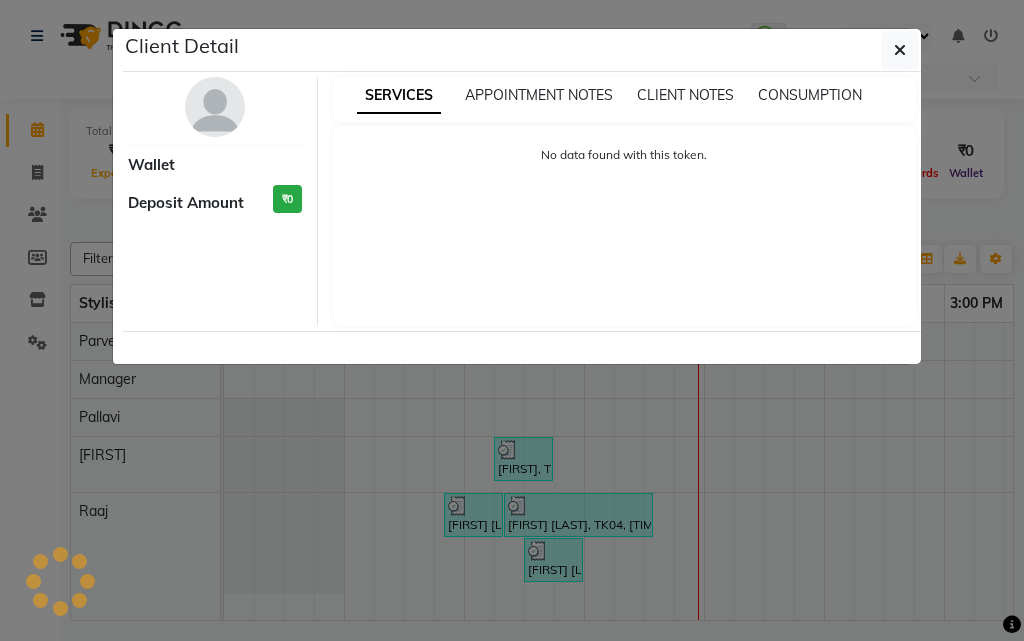 select on "3" 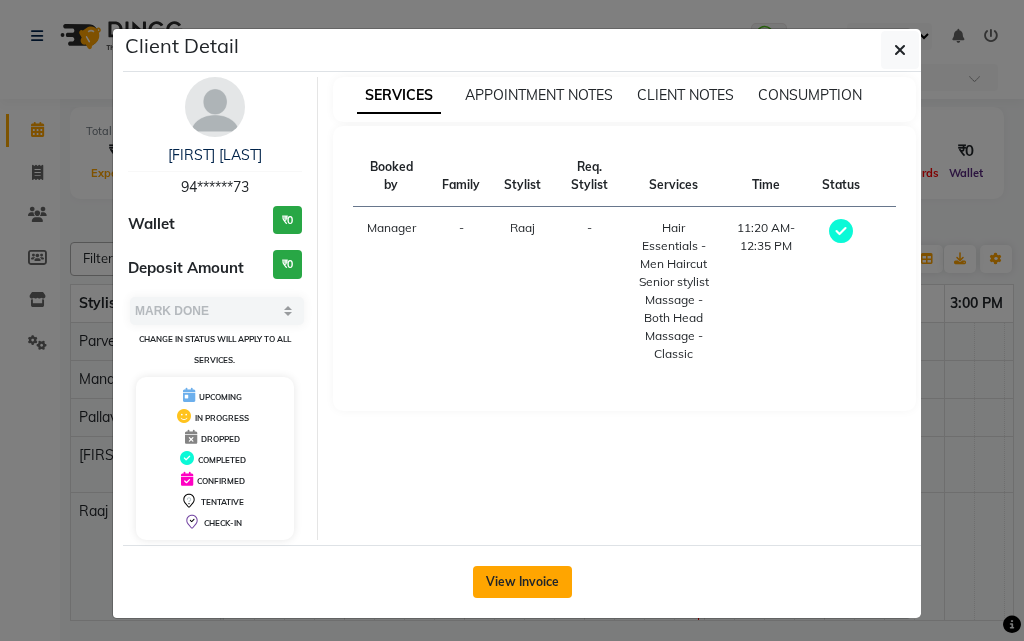 click on "View Invoice" 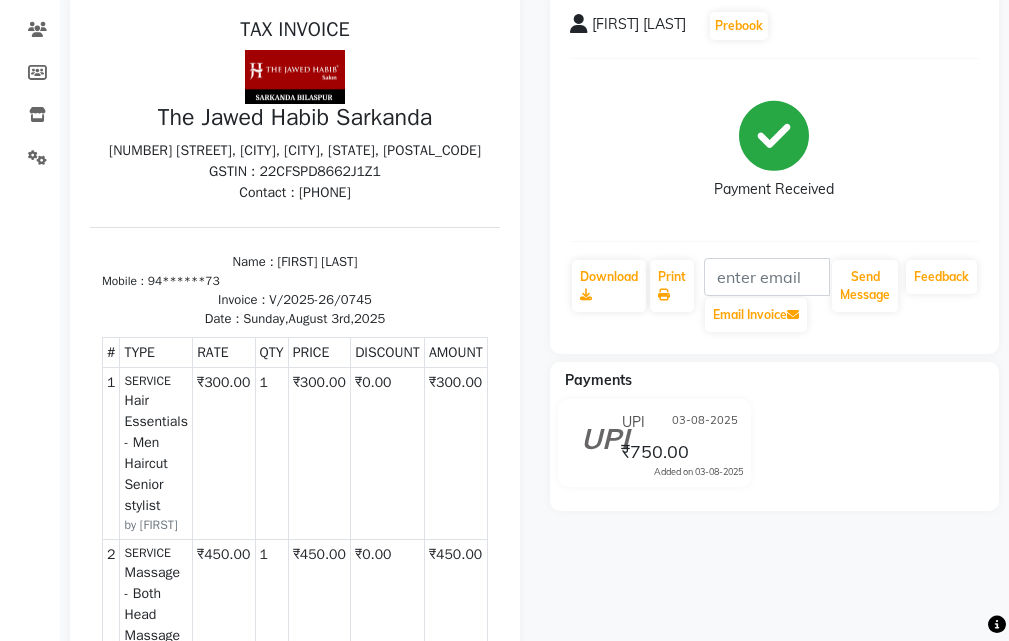 scroll, scrollTop: 200, scrollLeft: 0, axis: vertical 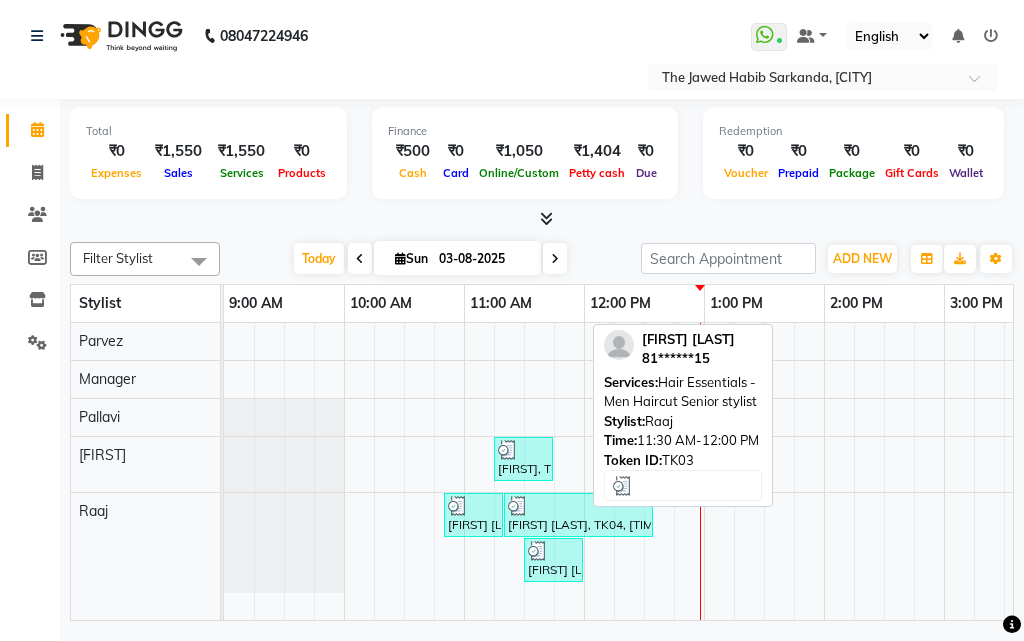 click at bounding box center [553, 551] 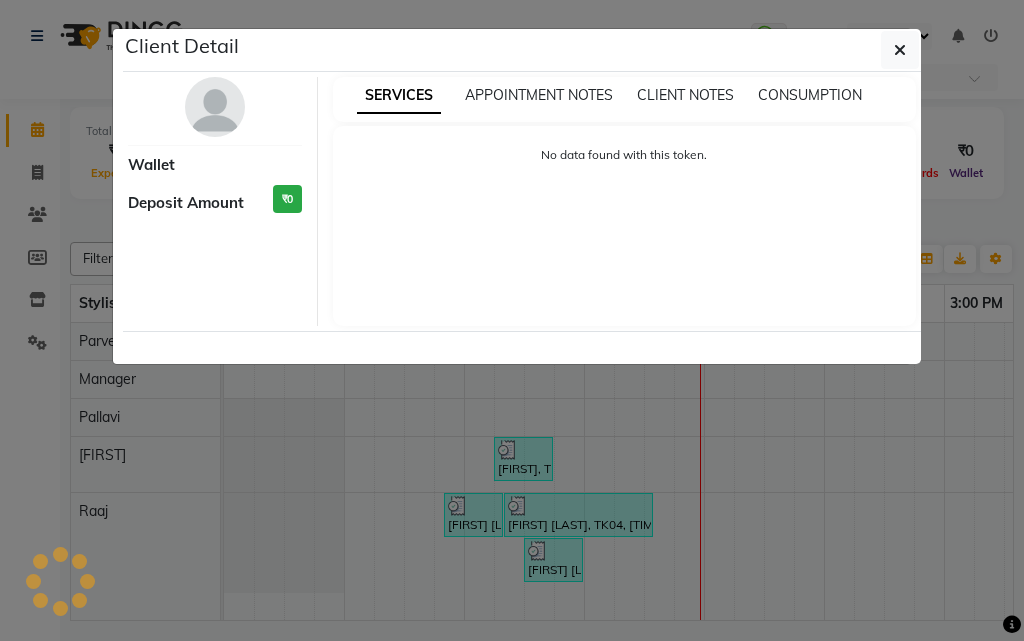 select on "3" 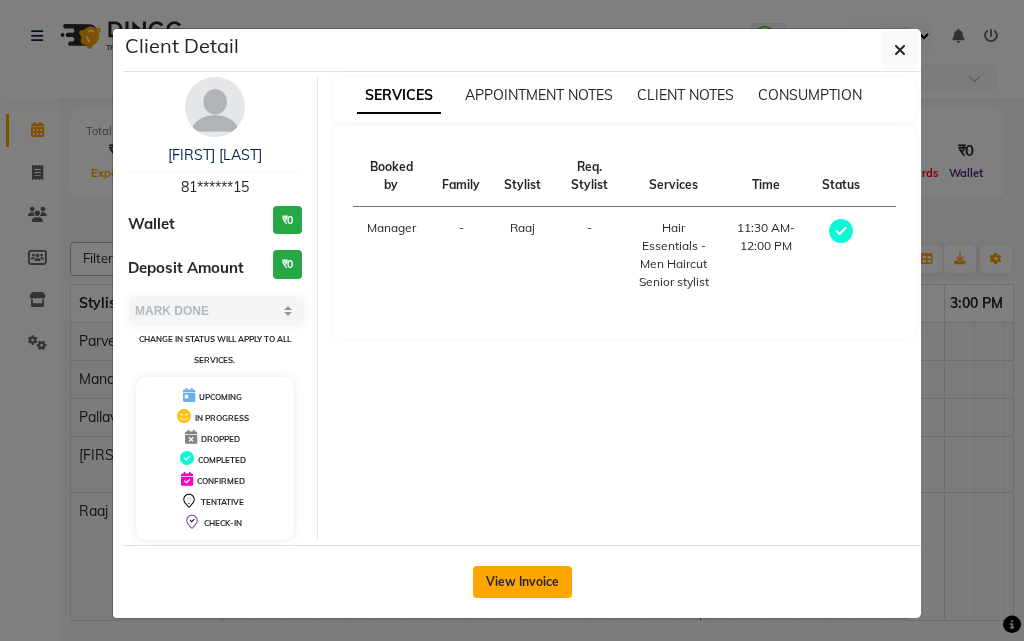 click on "View Invoice" 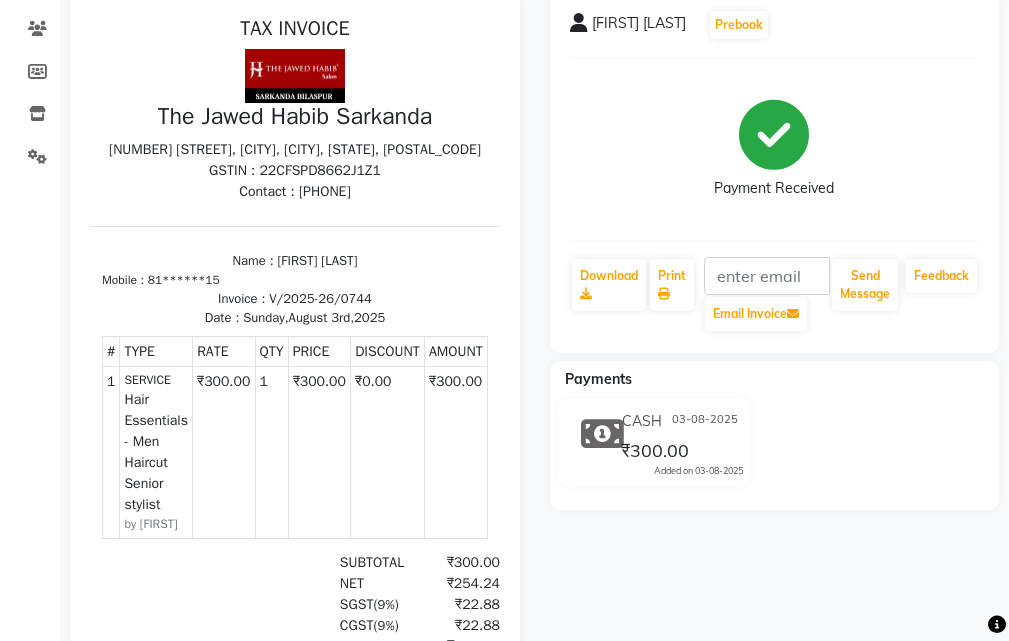 scroll, scrollTop: 200, scrollLeft: 0, axis: vertical 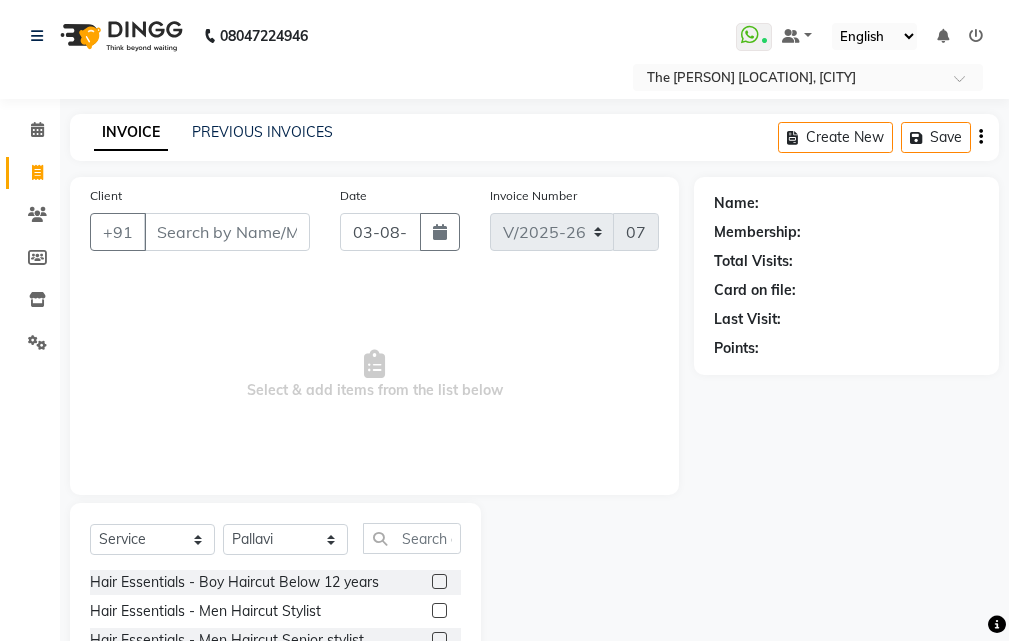 select on "6473" 